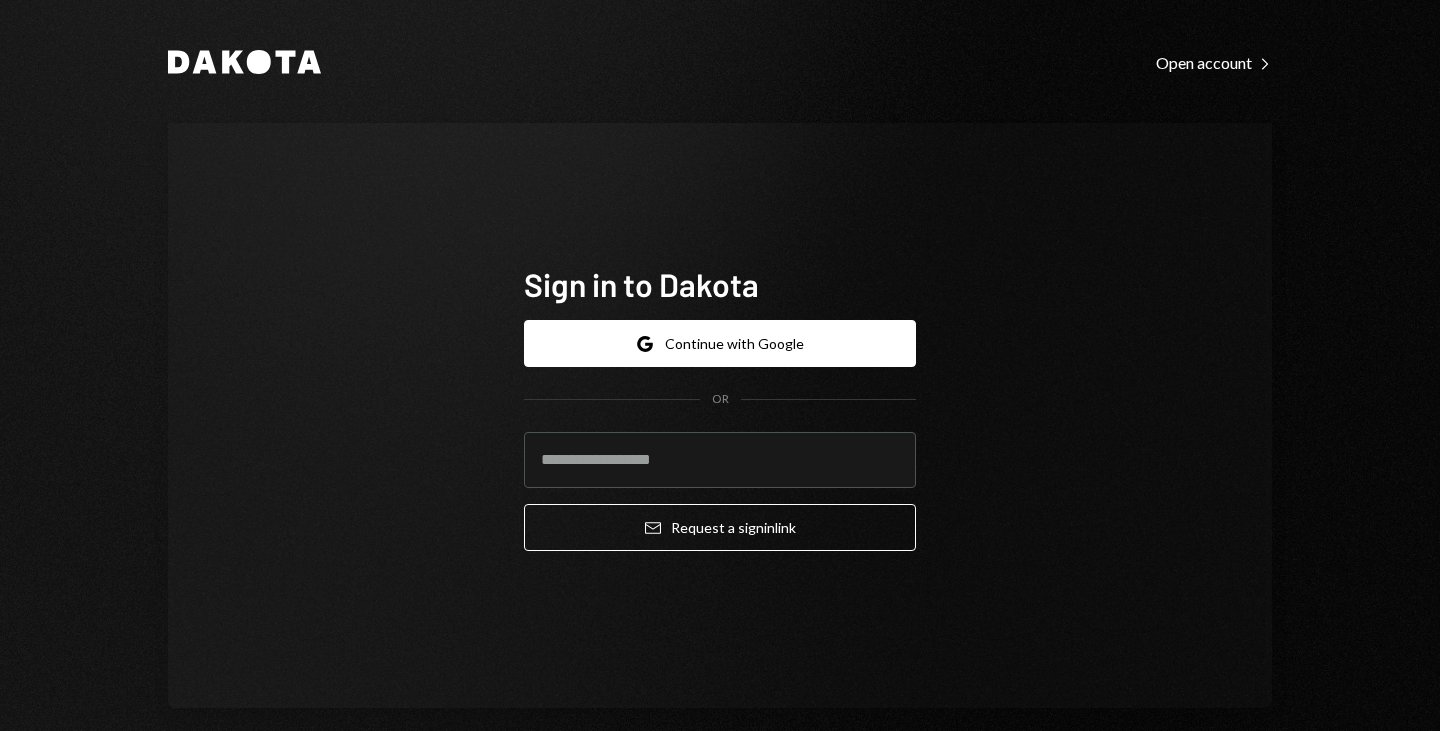 scroll, scrollTop: 0, scrollLeft: 0, axis: both 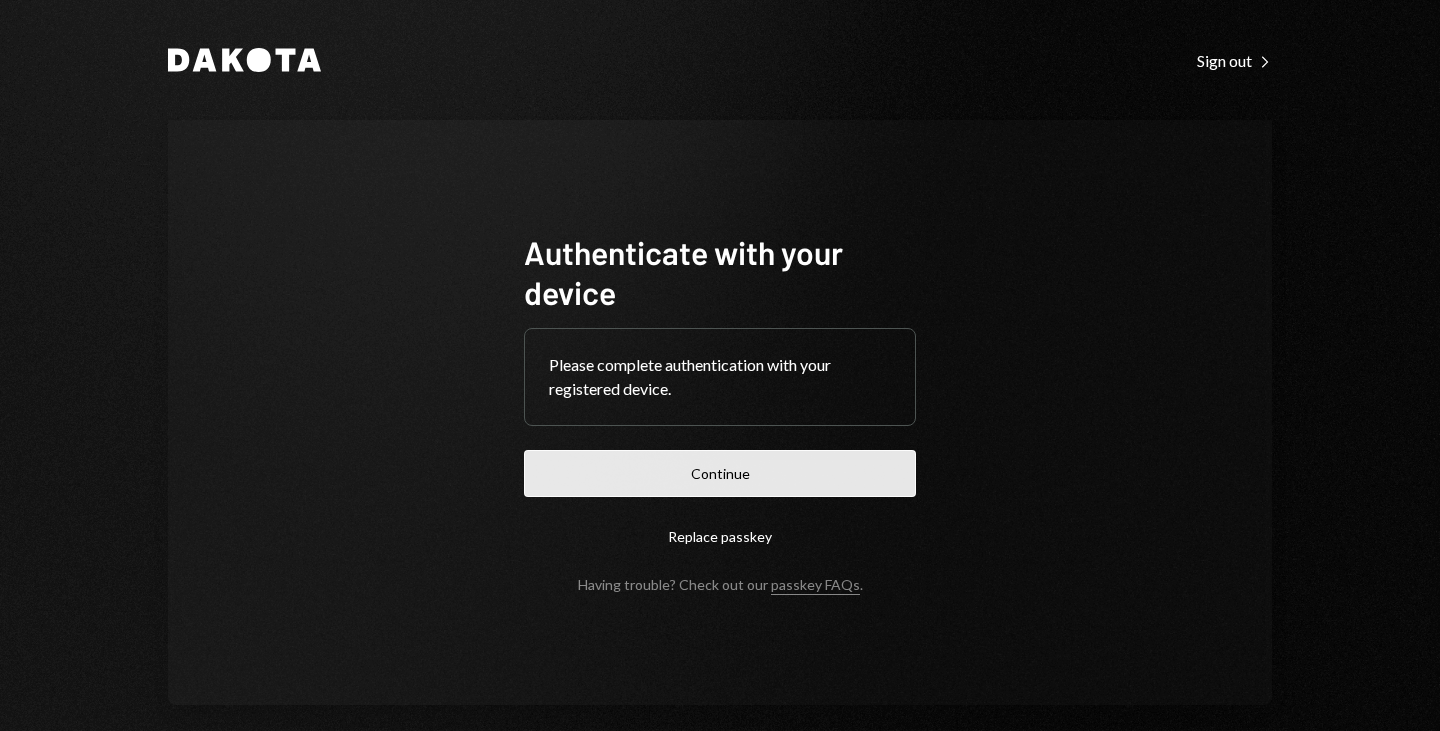 click on "Continue" at bounding box center [720, 473] 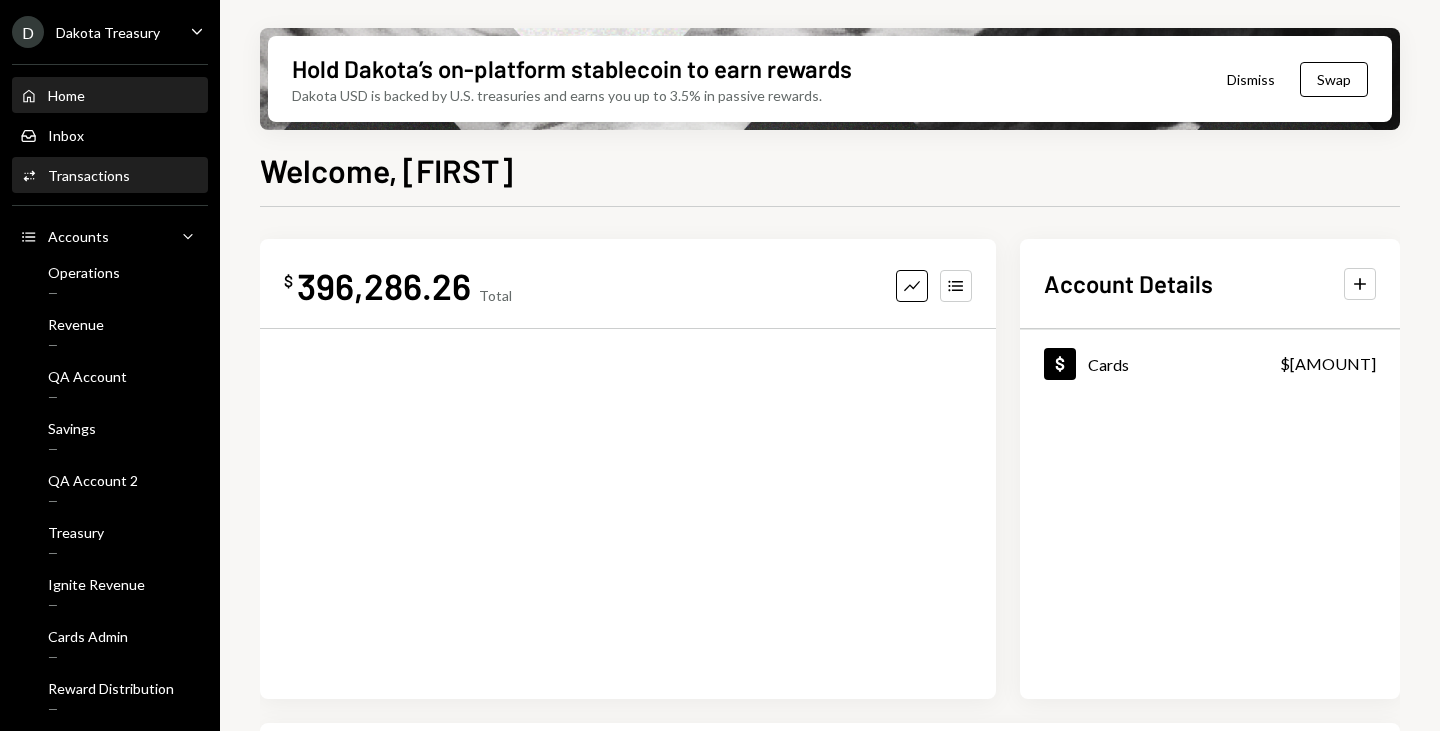 click on "Transactions" at bounding box center (89, 175) 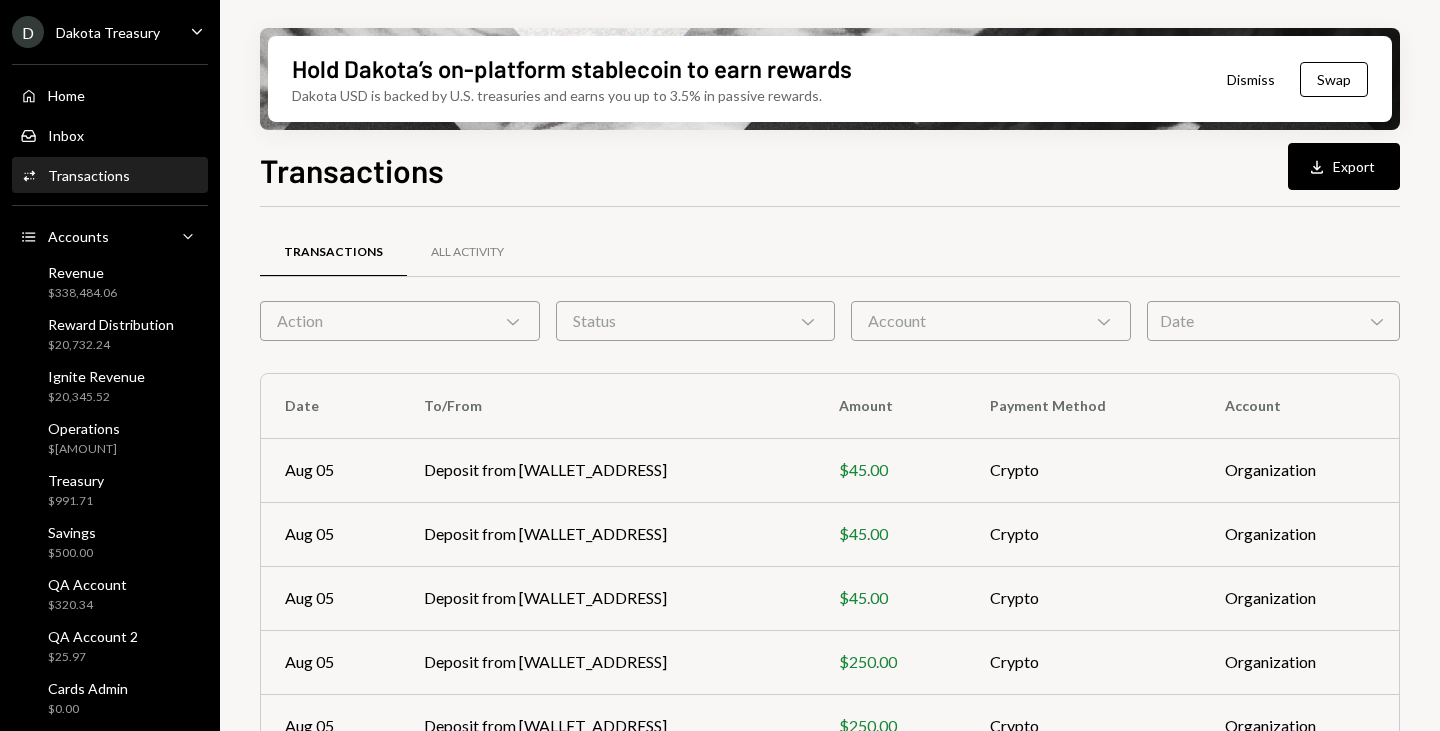 click on "Action Chevron Down" at bounding box center (400, 321) 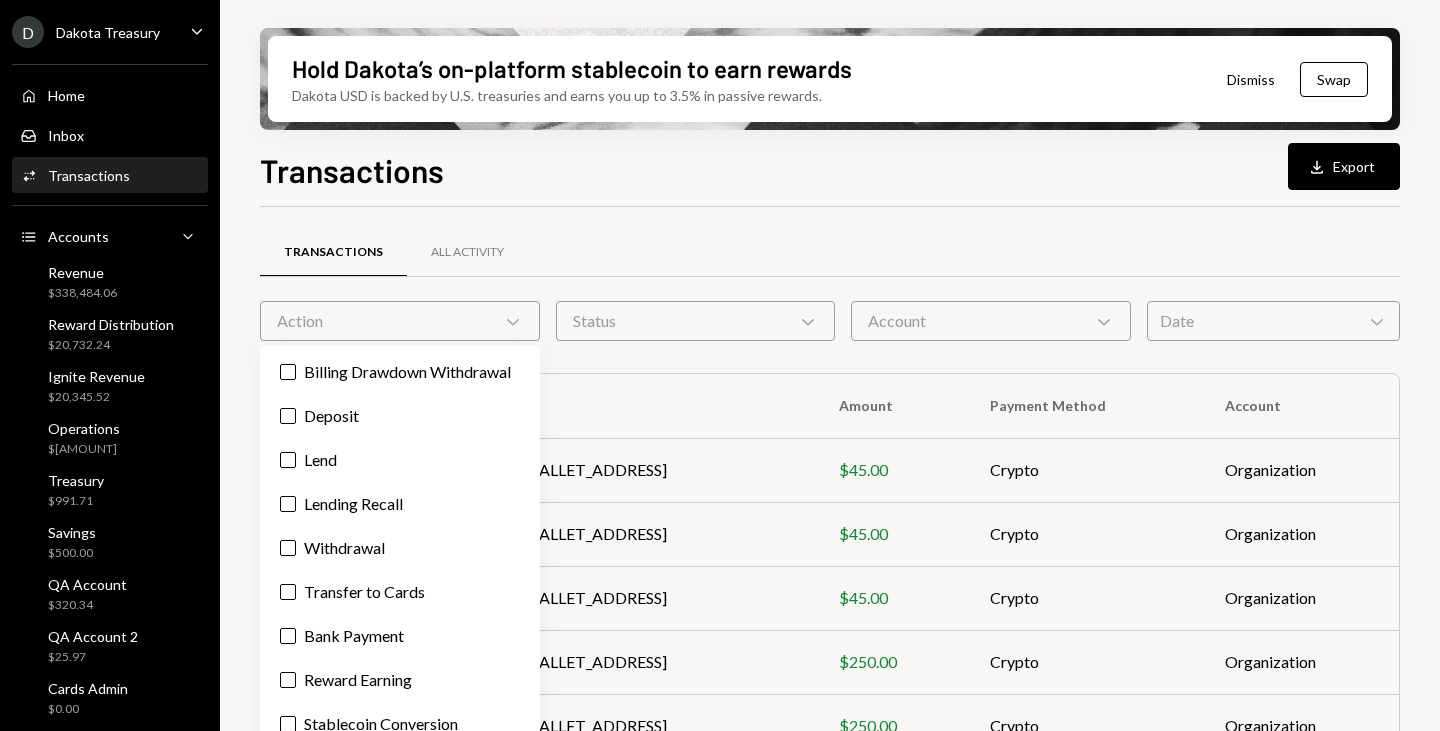 scroll, scrollTop: 72, scrollLeft: 0, axis: vertical 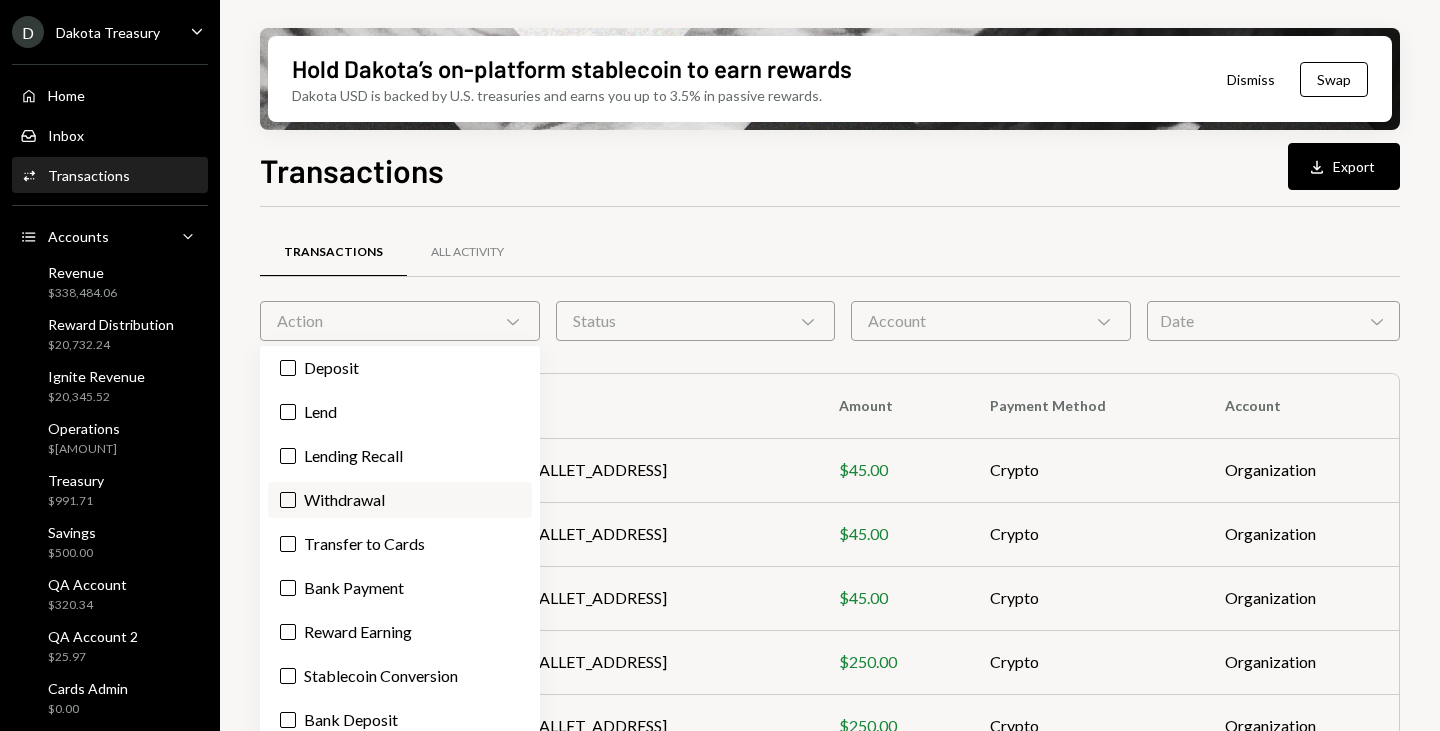 click on "Withdrawal" at bounding box center (400, 500) 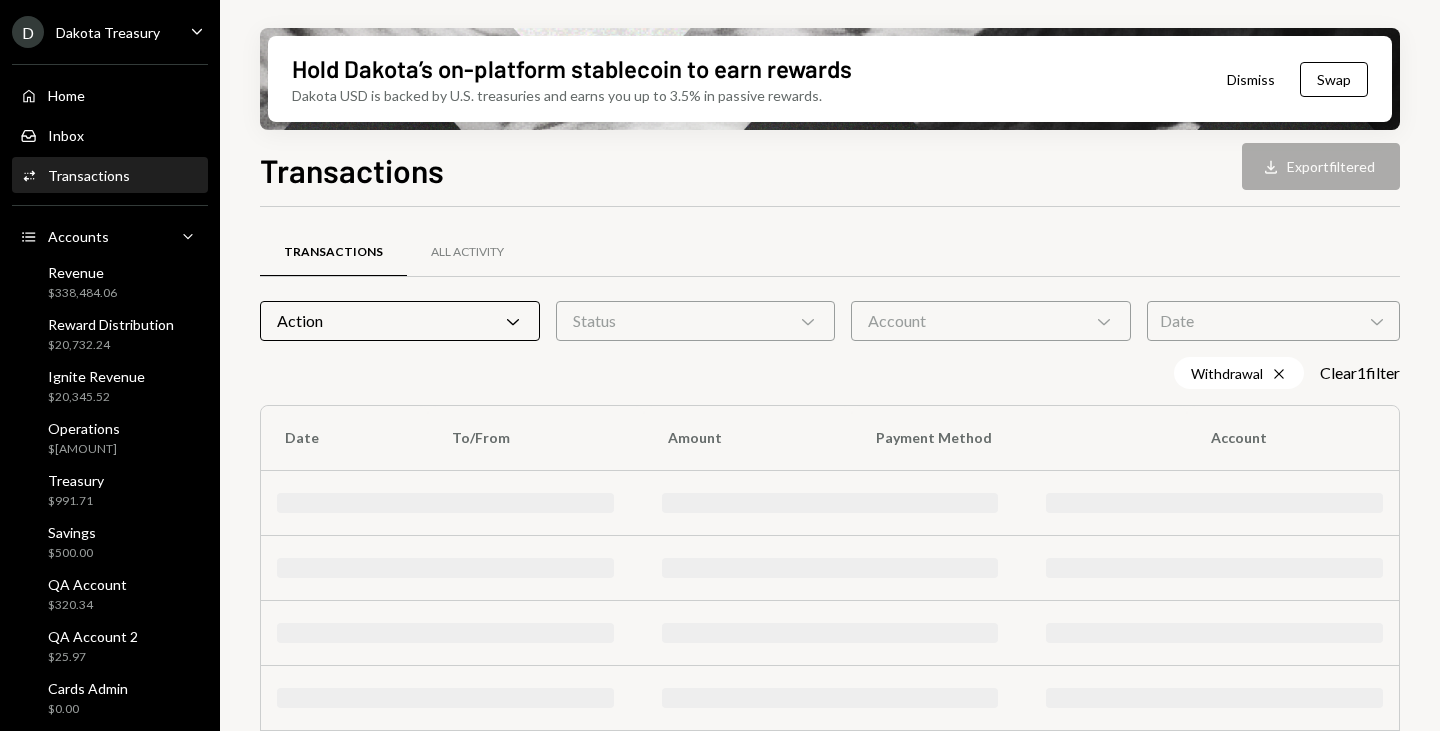 click on "Account Chevron Down" at bounding box center [991, 321] 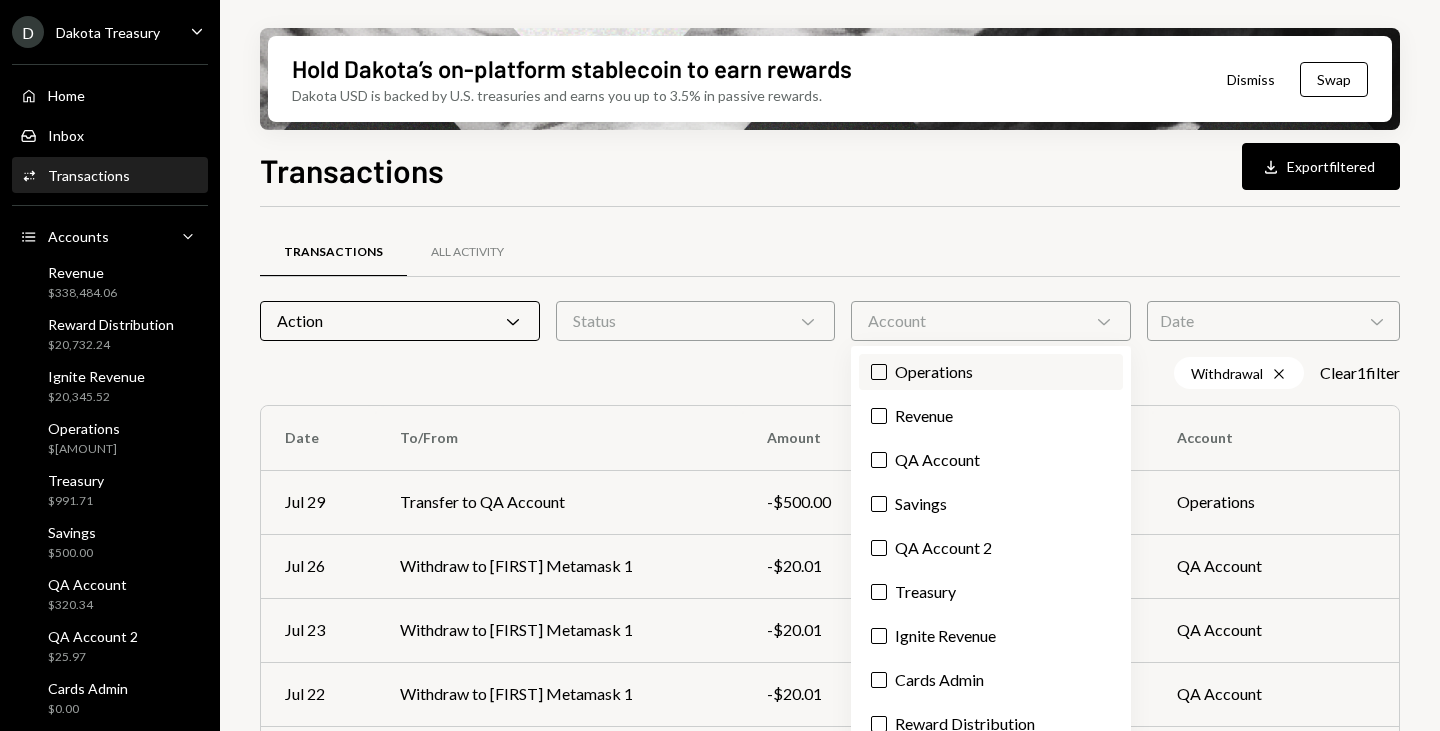 click on "Operations" at bounding box center [991, 372] 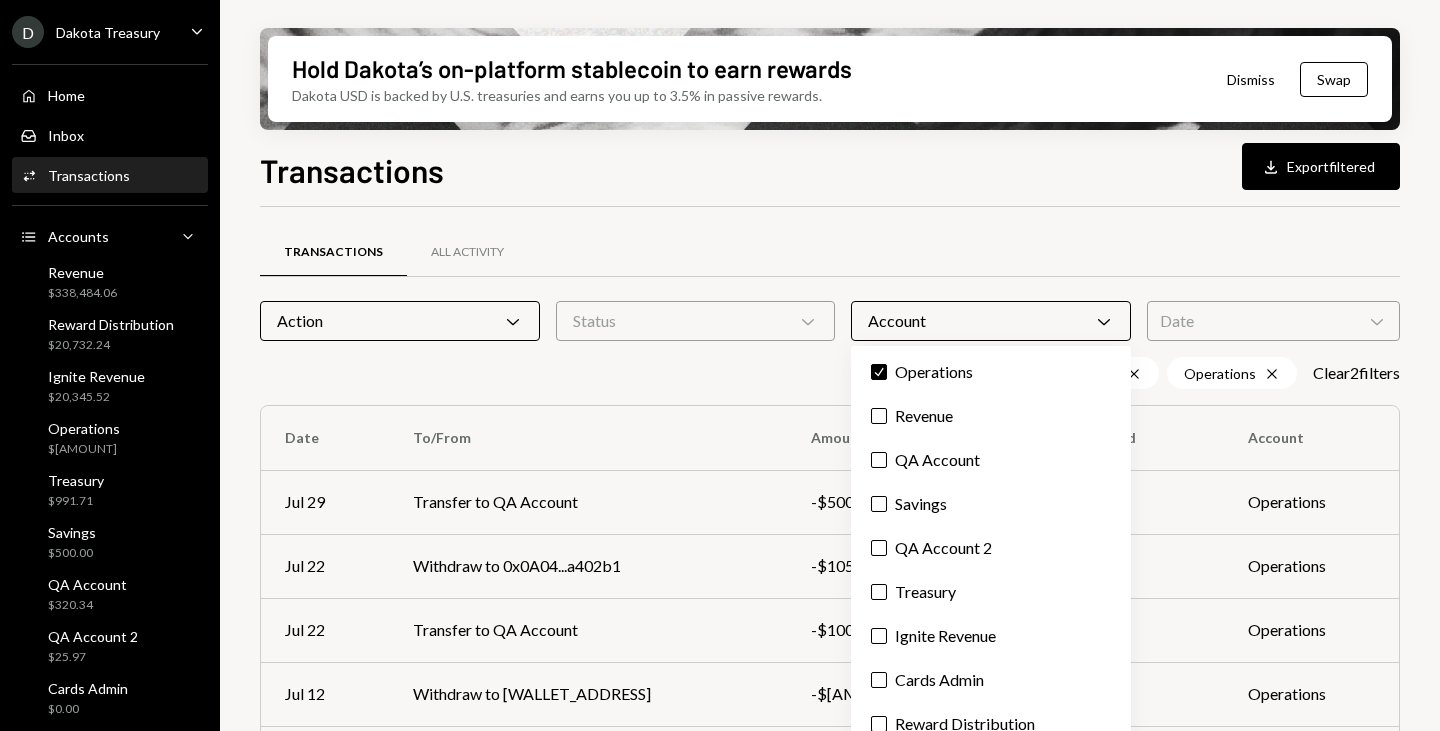 click on "Transactions All Activity" at bounding box center (830, 252) 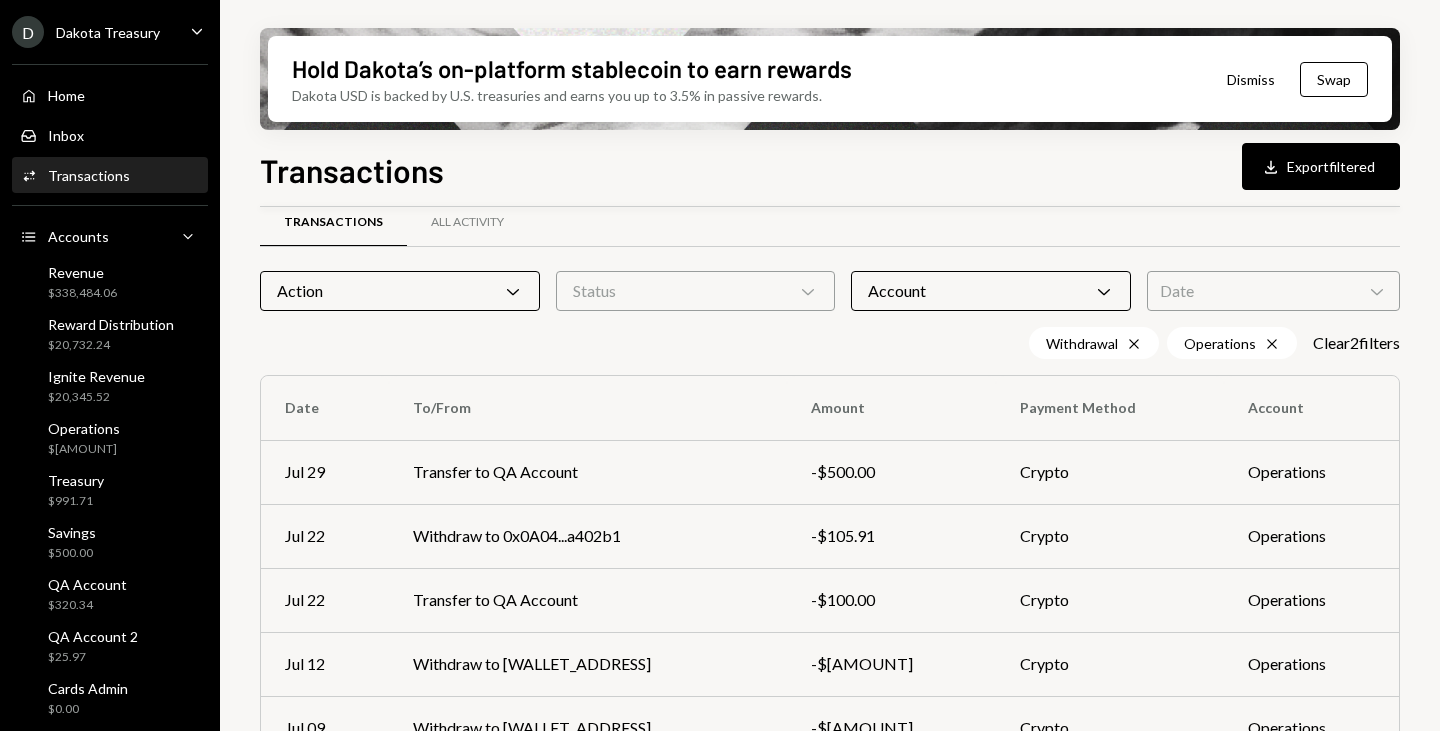 scroll, scrollTop: 0, scrollLeft: 0, axis: both 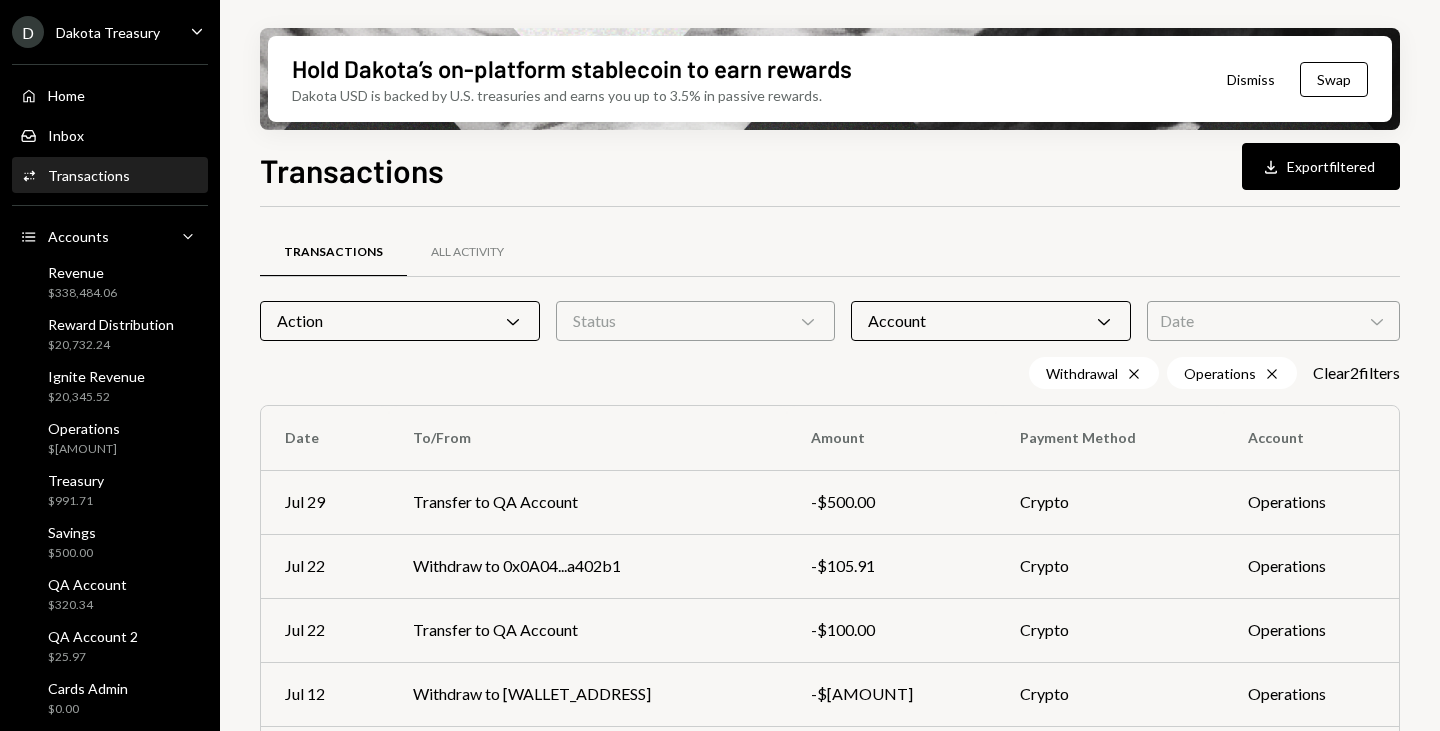 click on "Action Chevron Down" at bounding box center [400, 321] 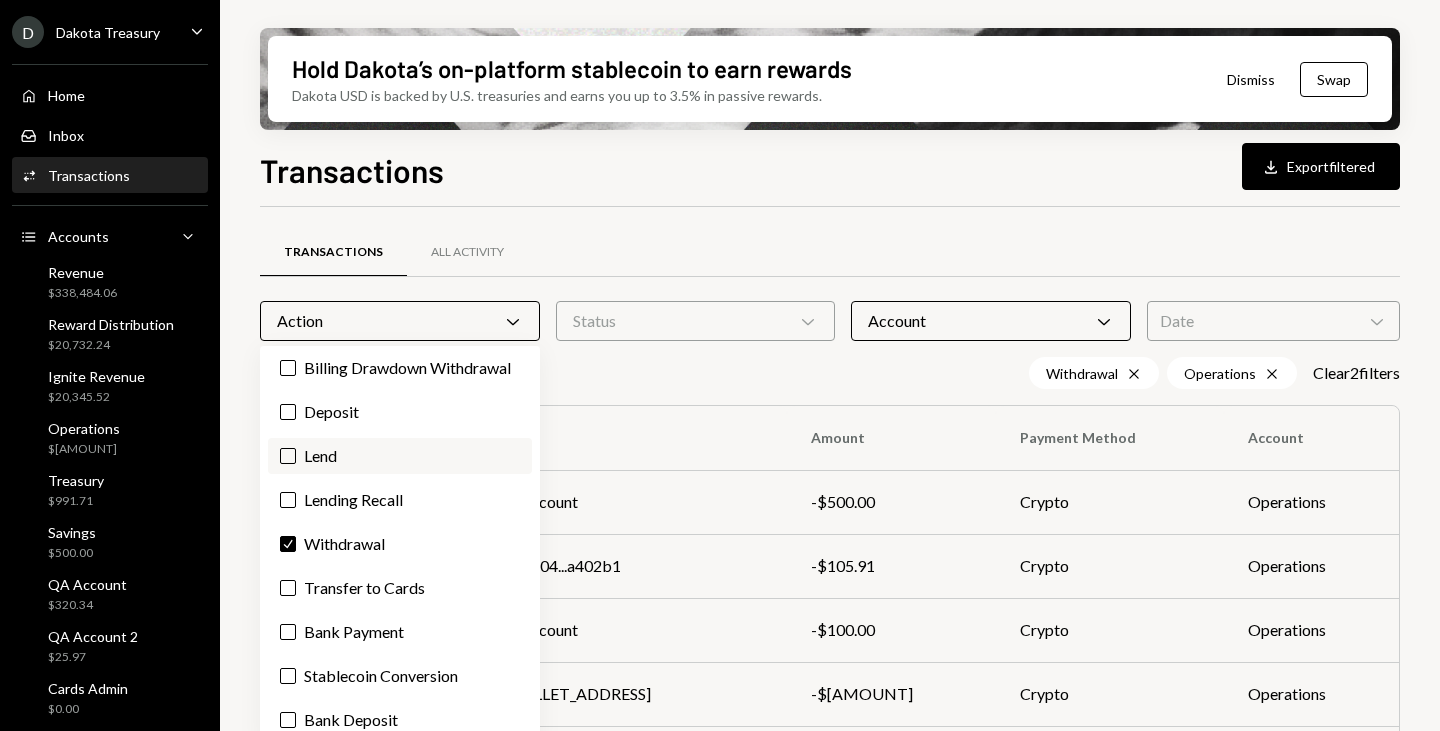 scroll, scrollTop: 0, scrollLeft: 0, axis: both 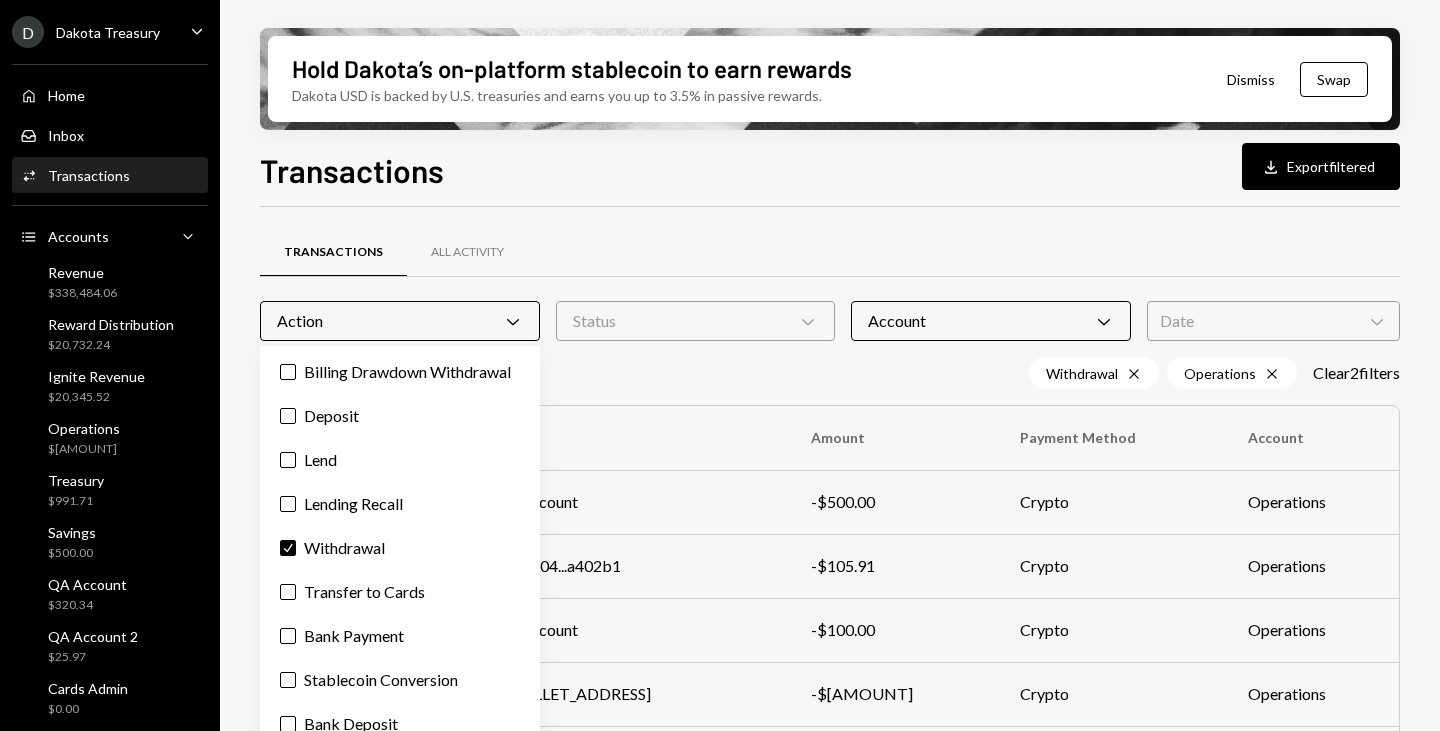 click on "Transactions All Activity" at bounding box center (830, 252) 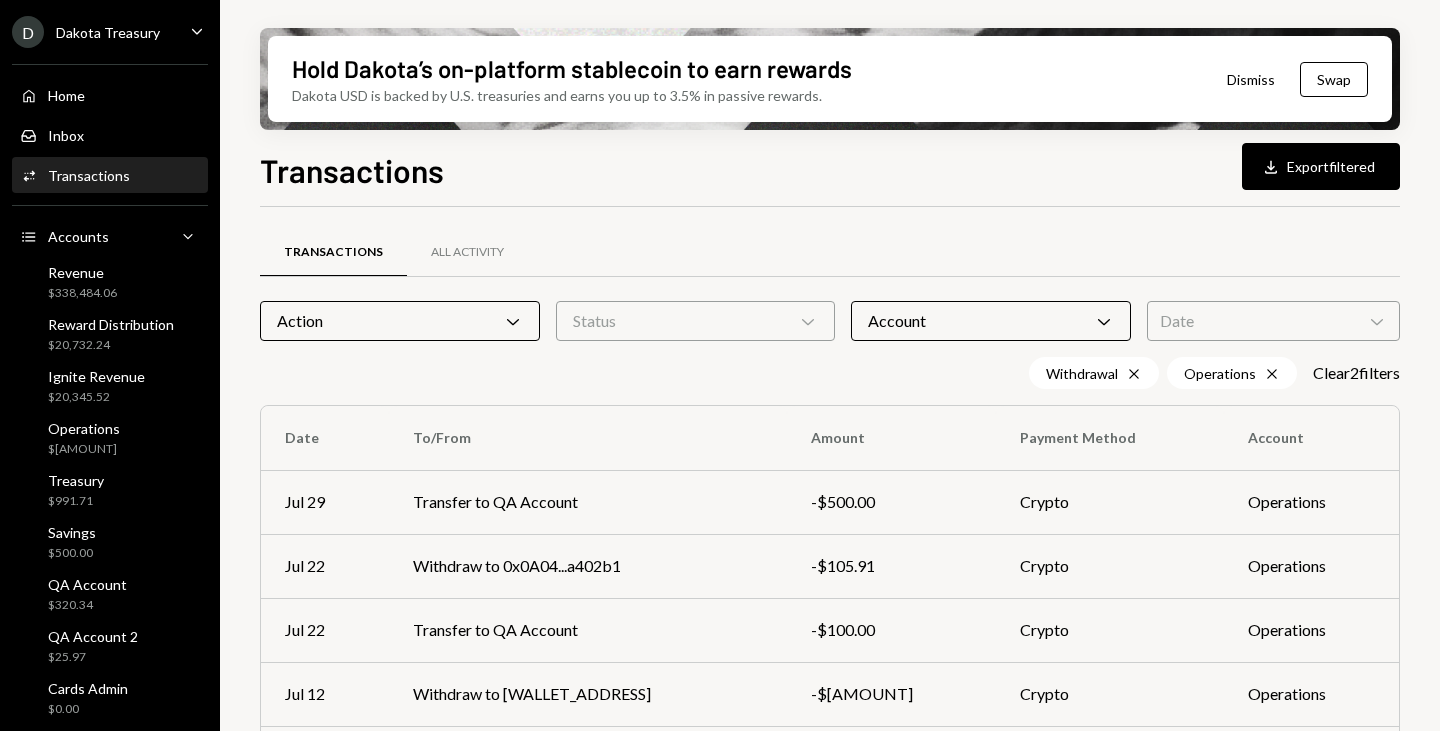 click on "Account Chevron Down" at bounding box center (991, 321) 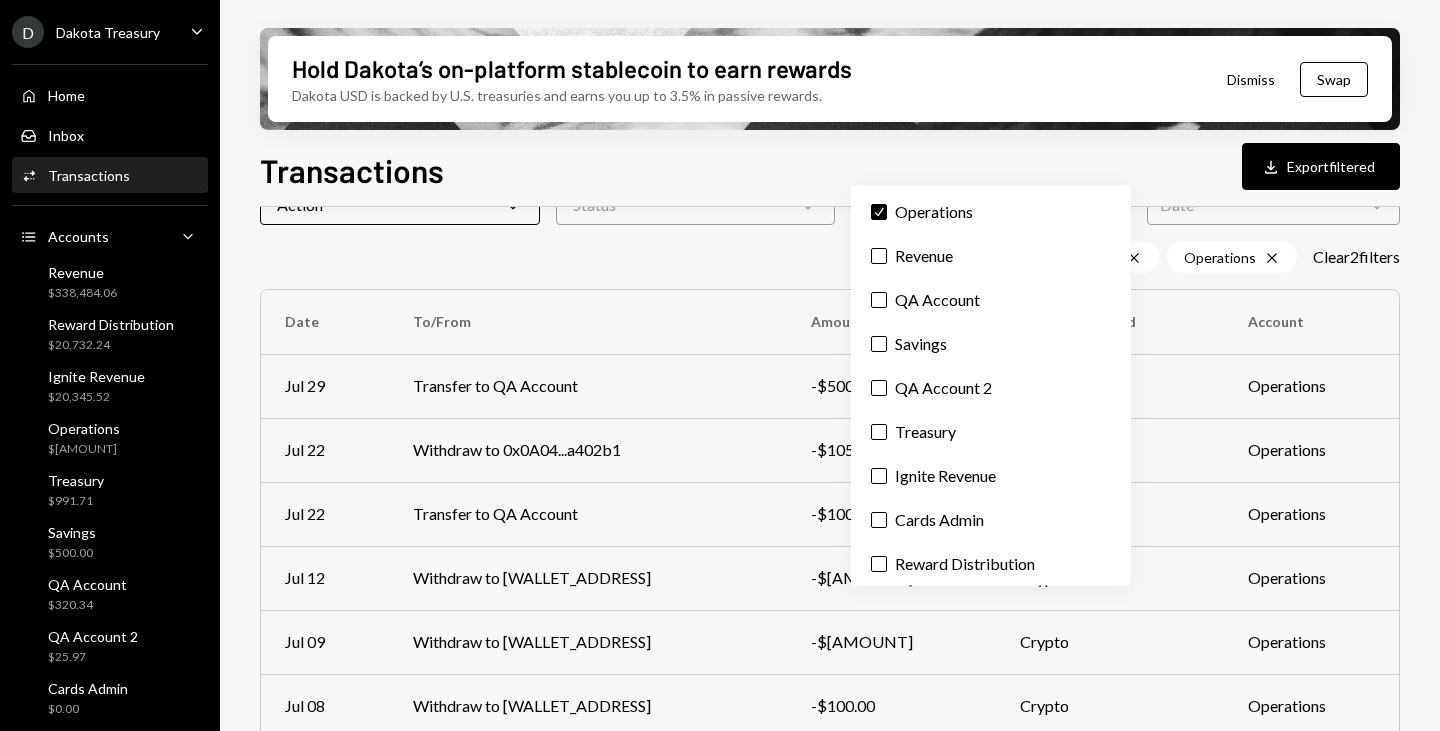 scroll, scrollTop: 200, scrollLeft: 0, axis: vertical 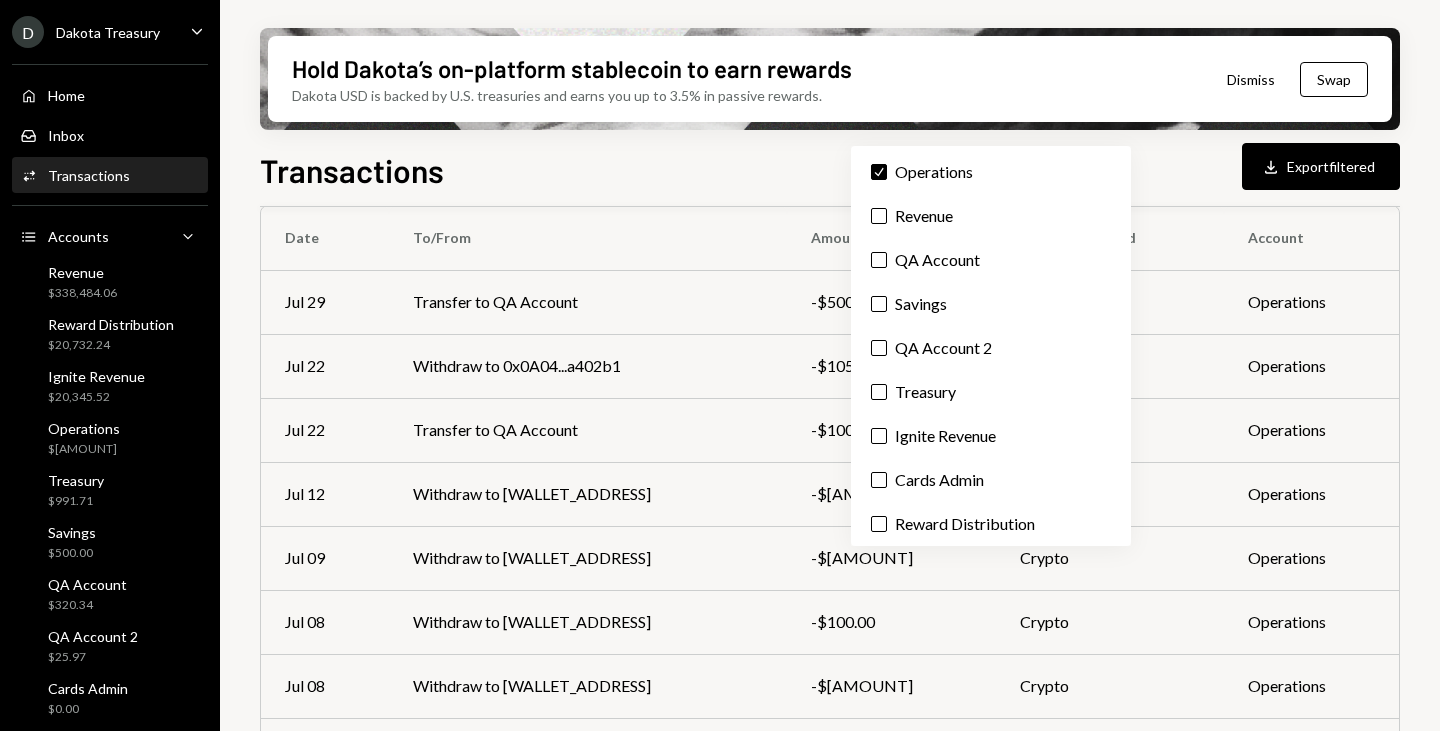click on "Transactions Download Export  filtered" at bounding box center [830, 168] 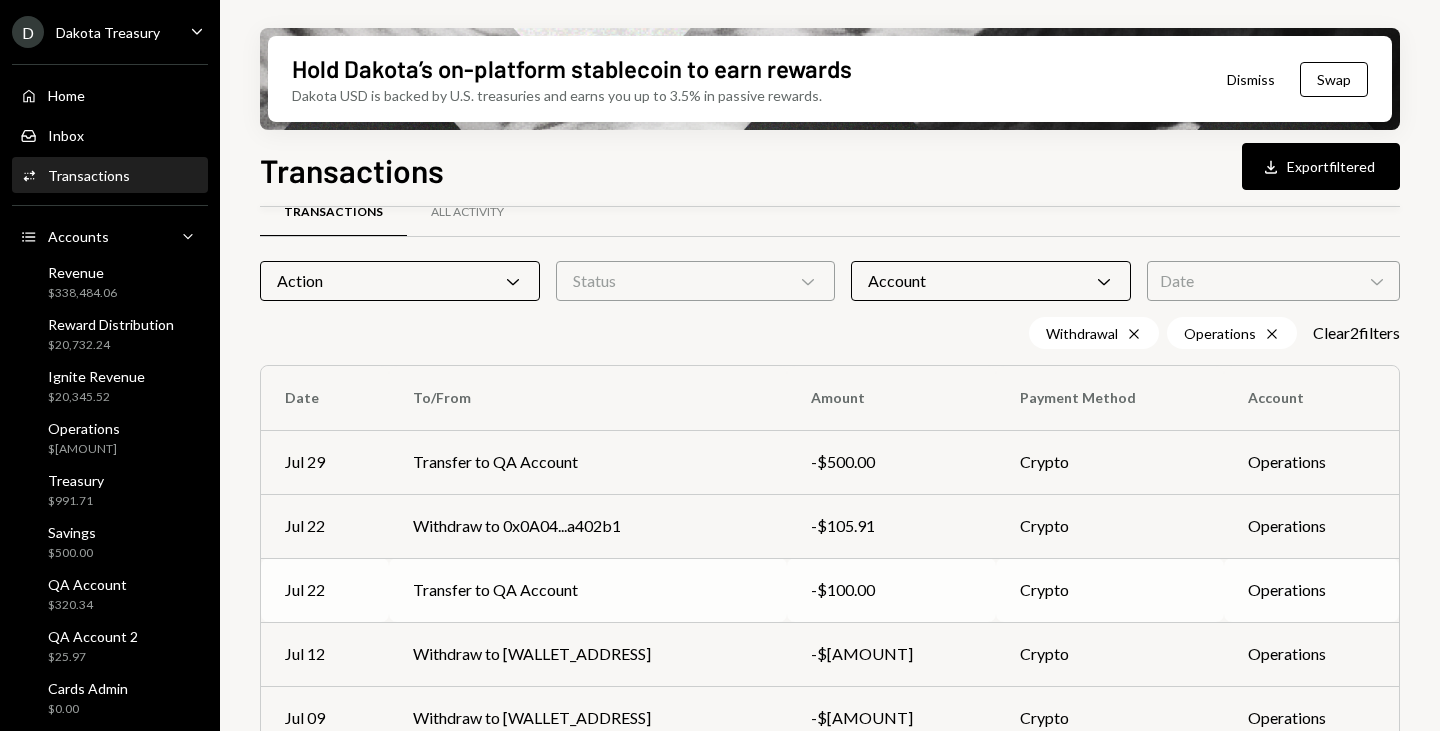 scroll, scrollTop: 0, scrollLeft: 0, axis: both 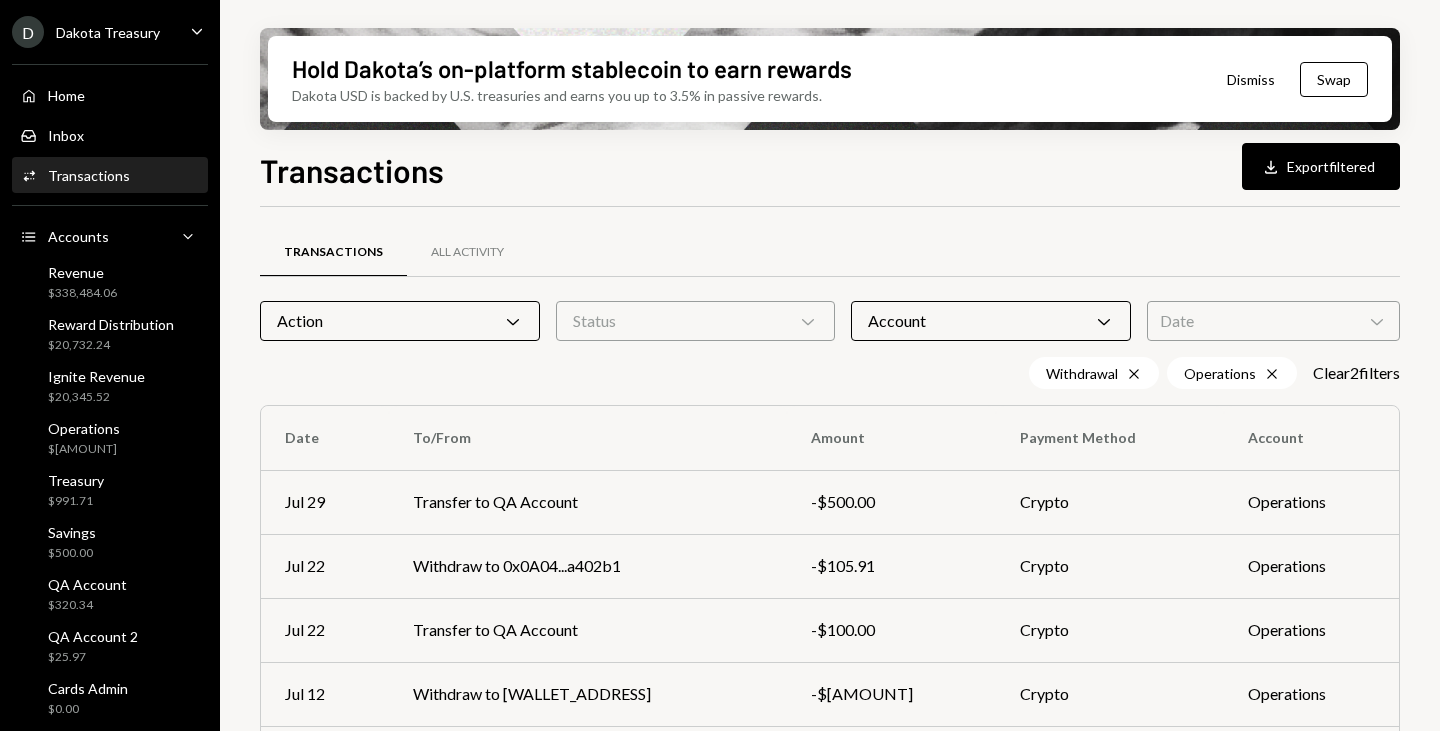 click on "Status Chevron Down" at bounding box center (696, 321) 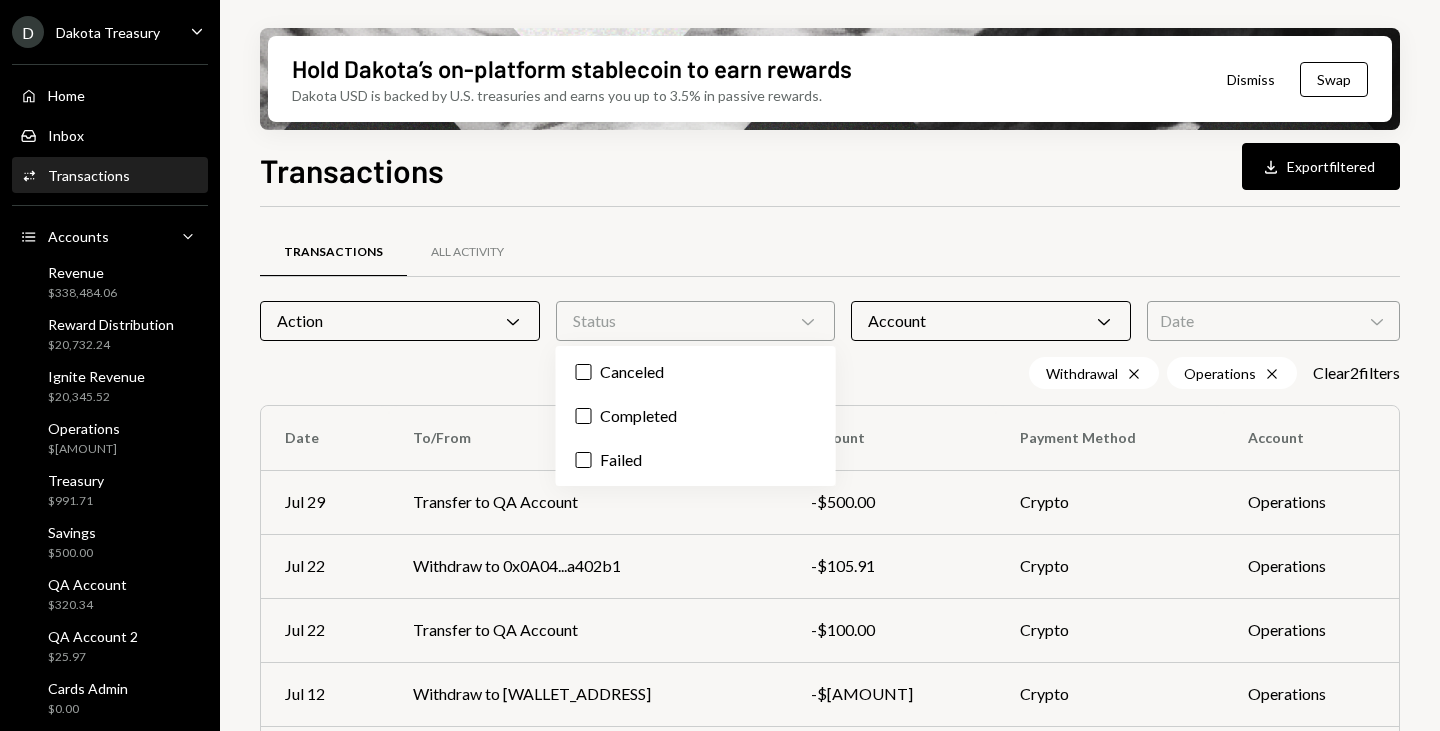 drag, startPoint x: 1175, startPoint y: 292, endPoint x: 1185, endPoint y: 303, distance: 14.866069 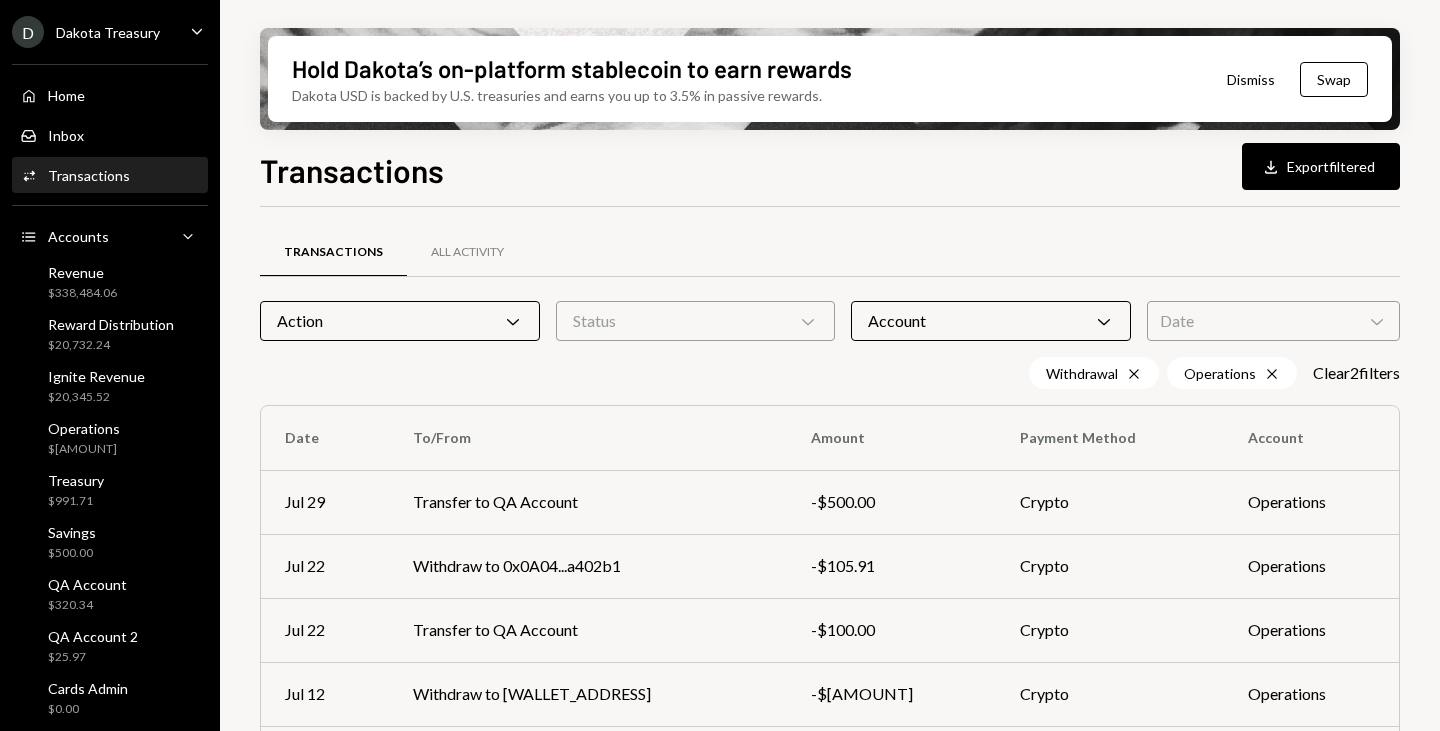 click on "Date Chevron Down" at bounding box center (1273, 321) 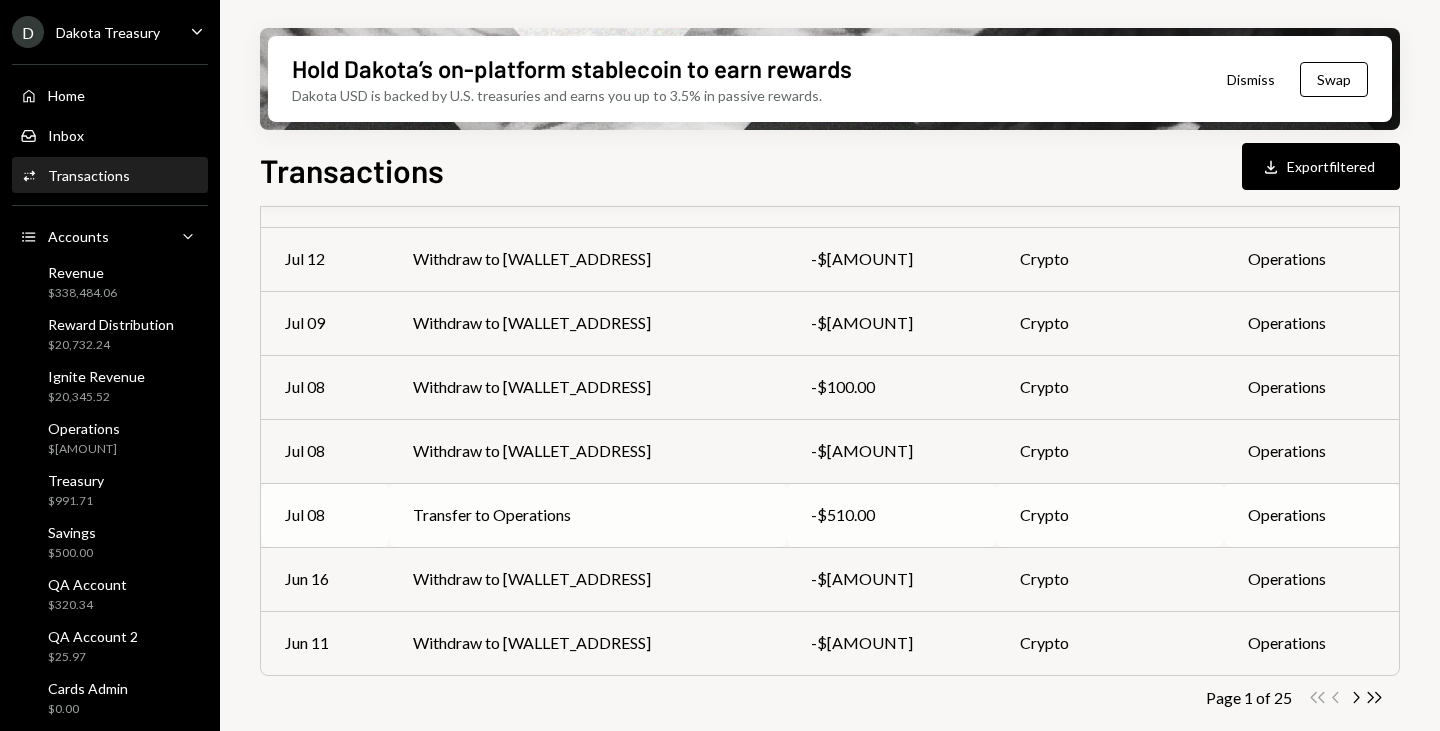 scroll, scrollTop: 440, scrollLeft: 0, axis: vertical 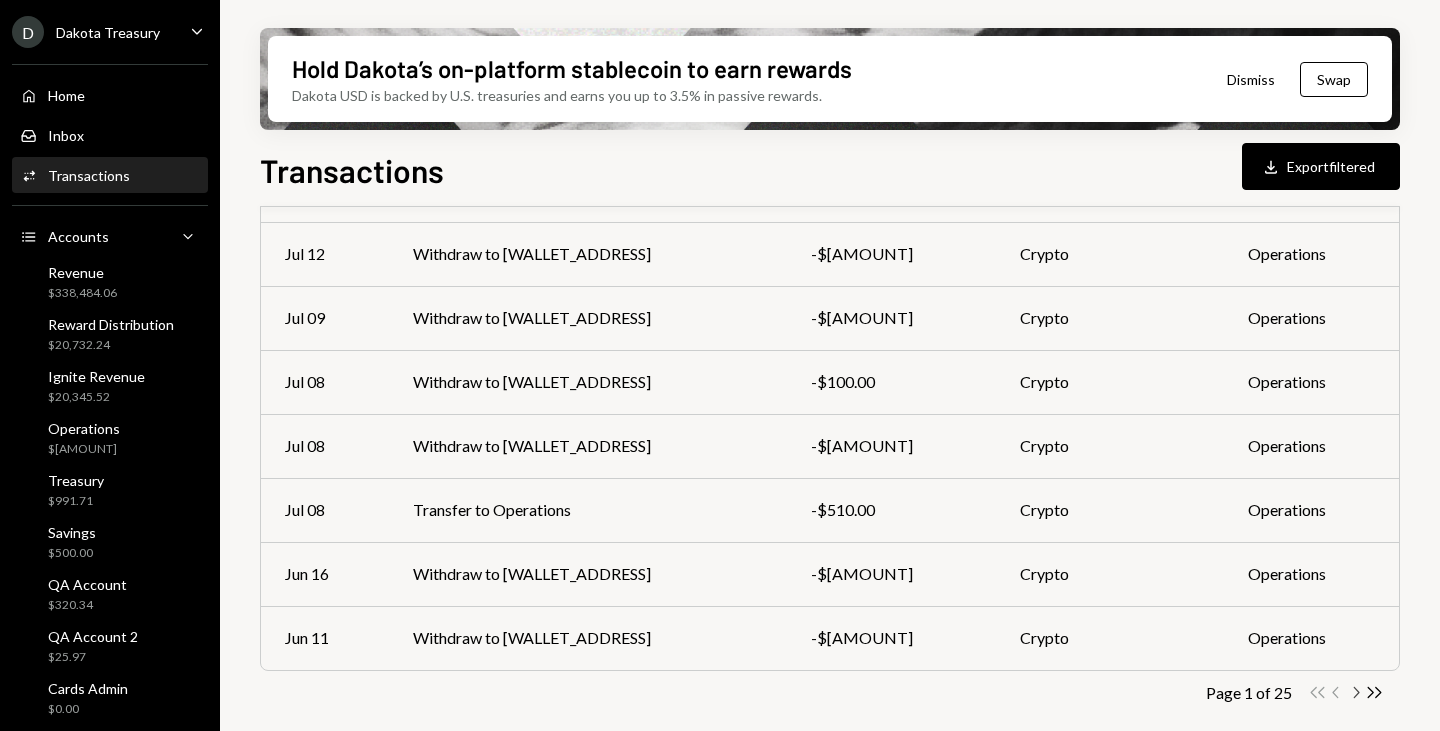 click on "Chevron Right" 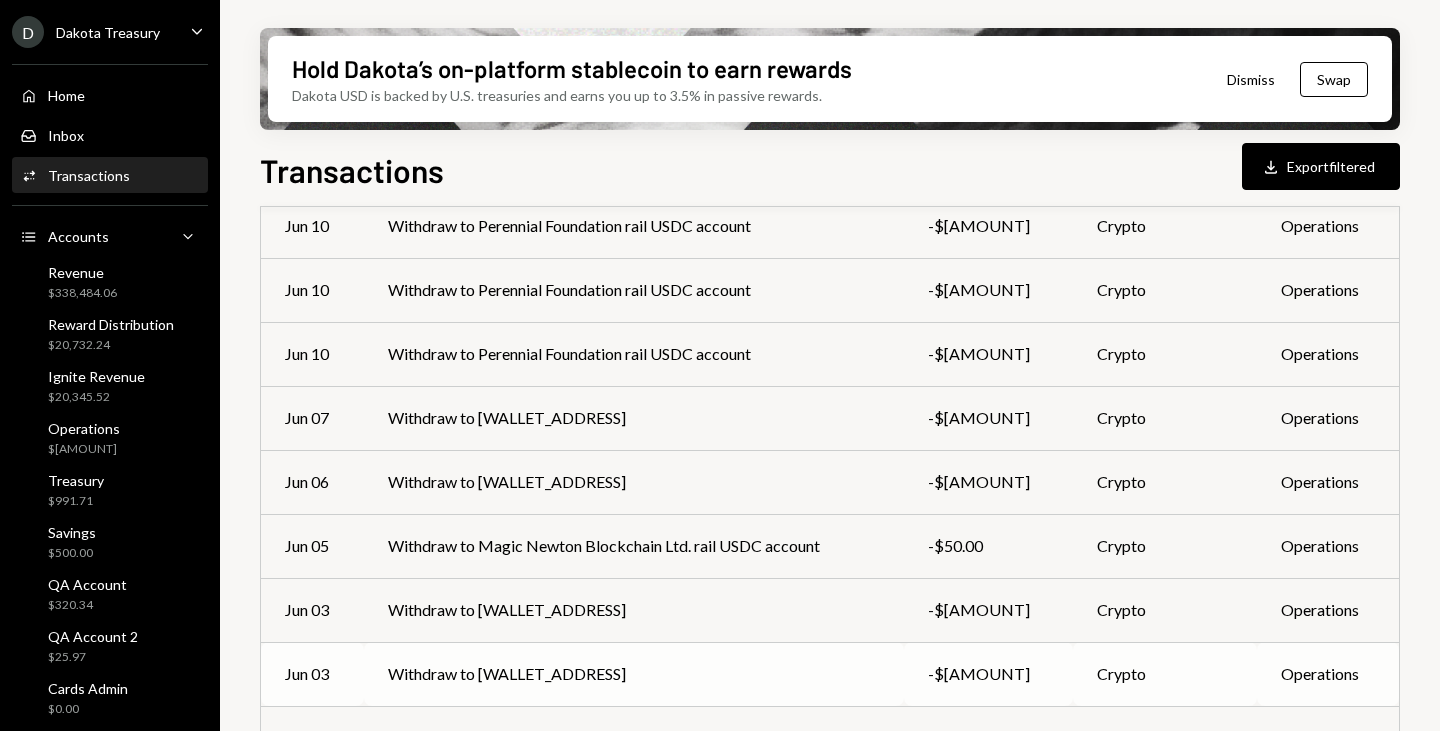 scroll, scrollTop: 440, scrollLeft: 0, axis: vertical 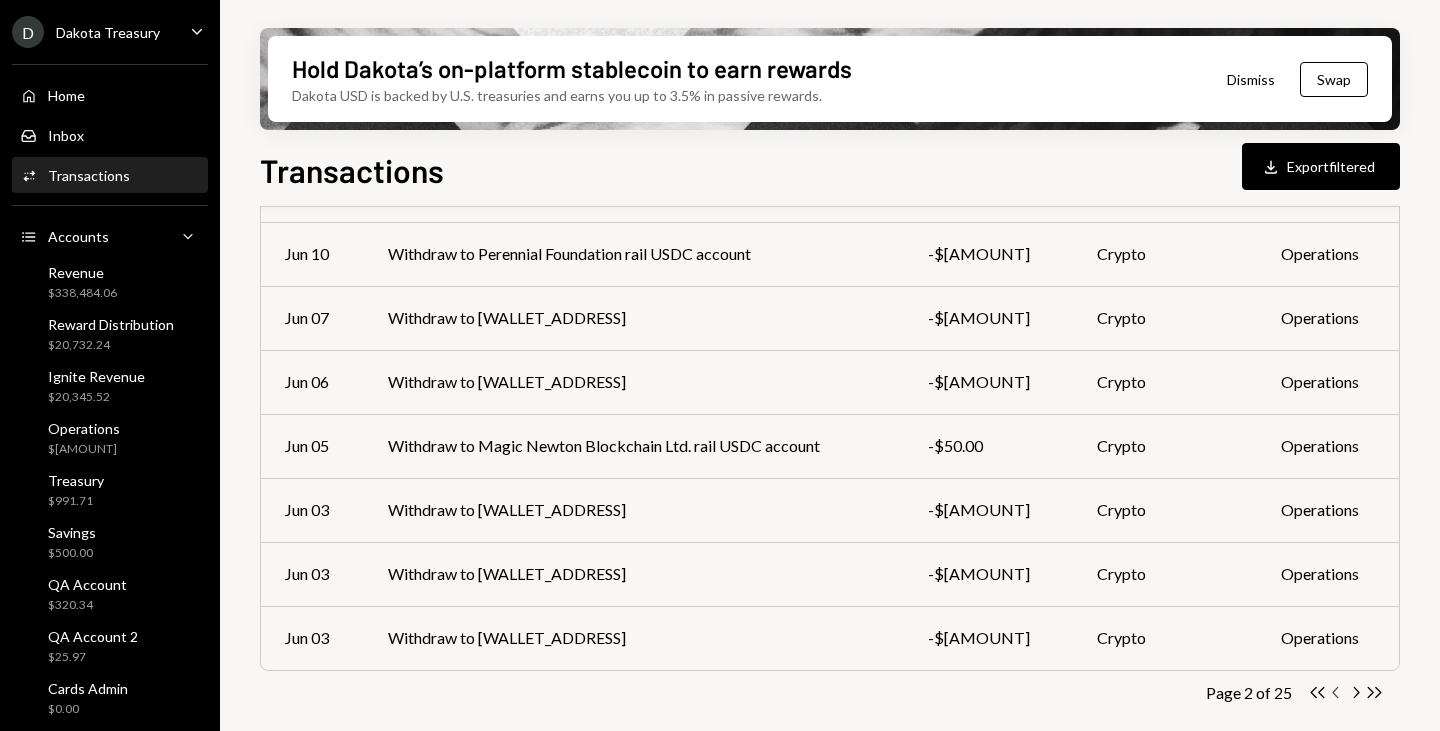 click on "Chevron Left" 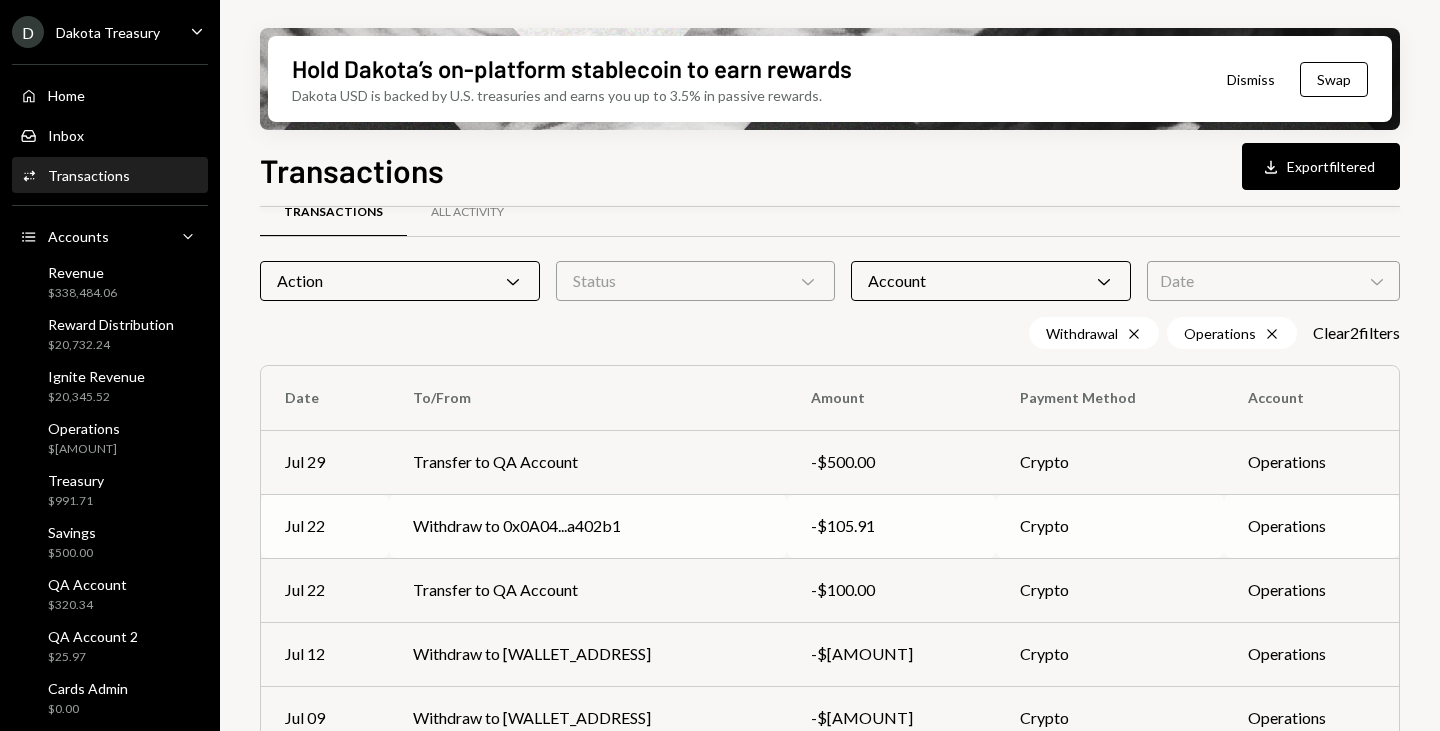 scroll, scrollTop: 0, scrollLeft: 0, axis: both 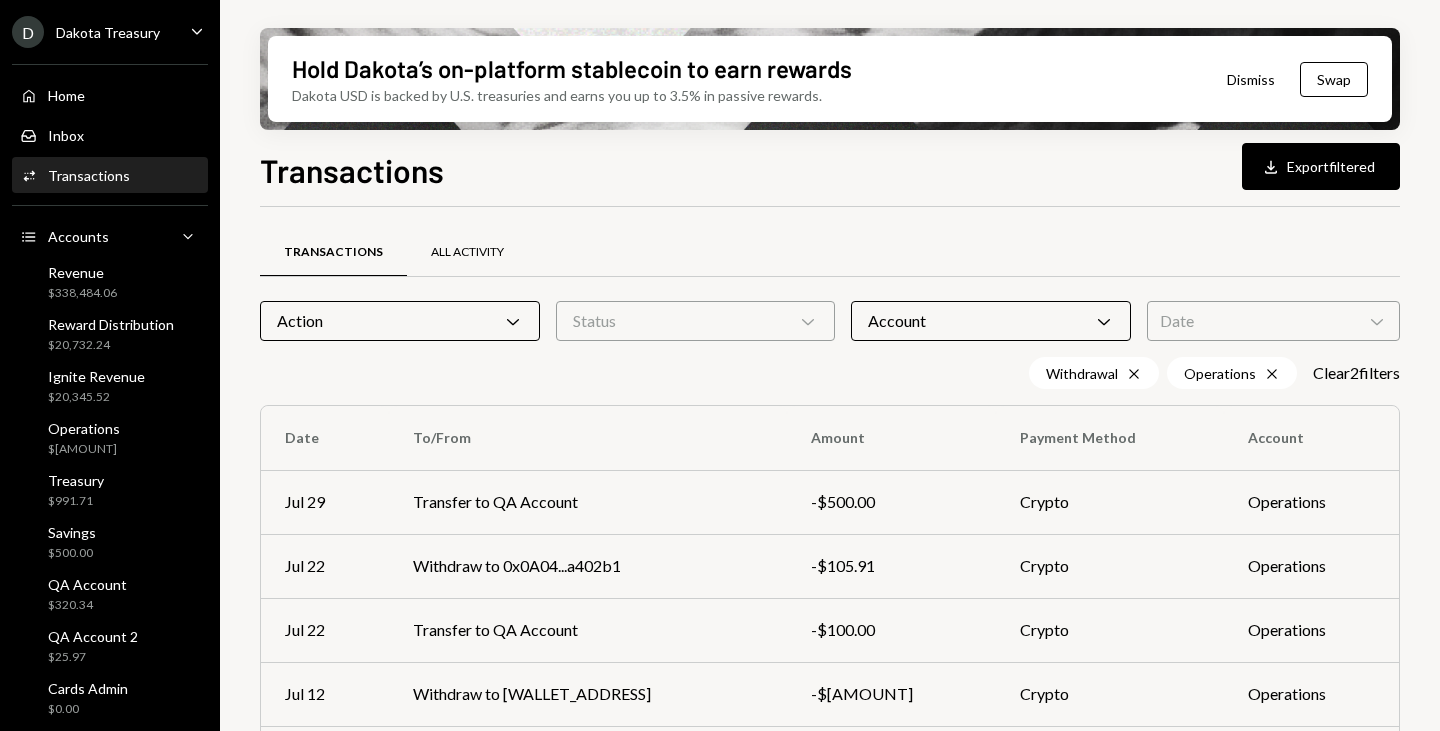 click on "All Activity" at bounding box center [467, 252] 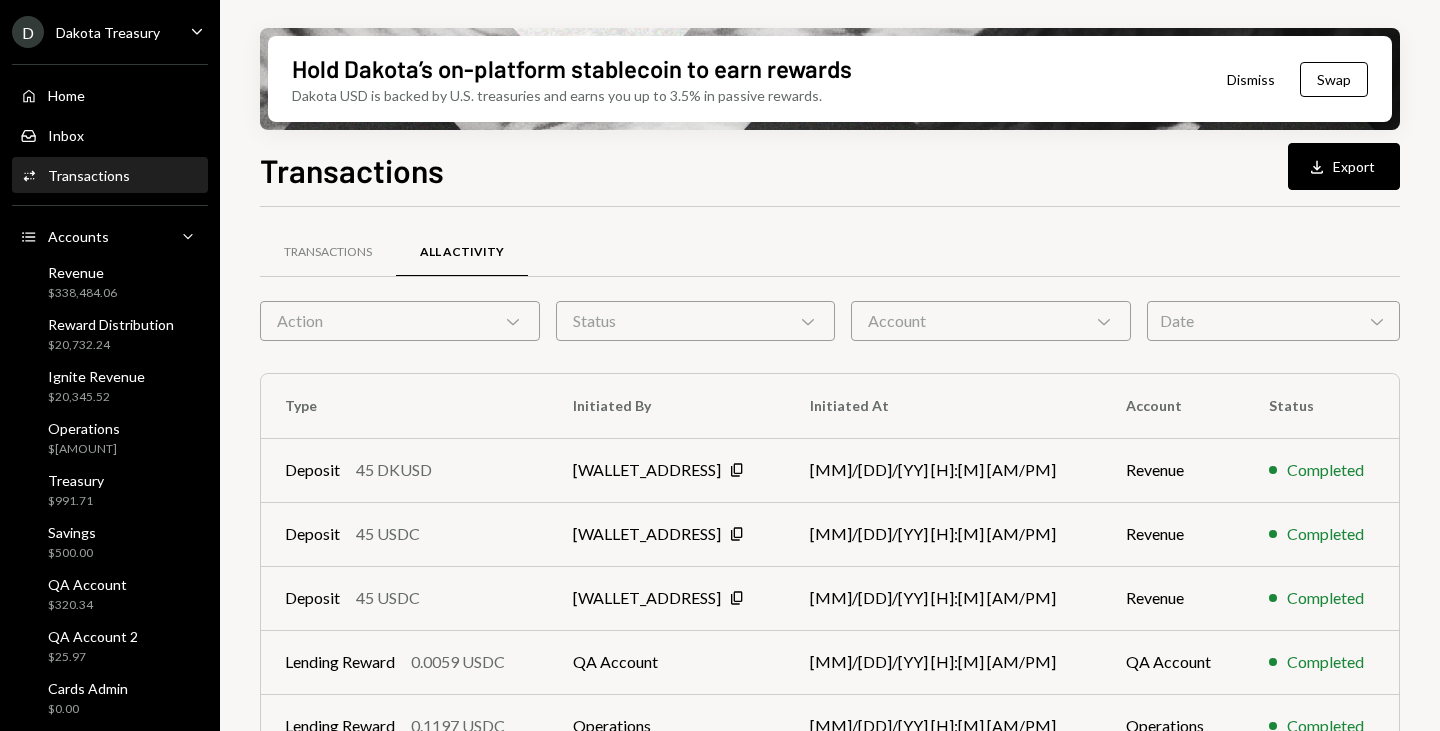 click on "Action Chevron Down" at bounding box center (400, 321) 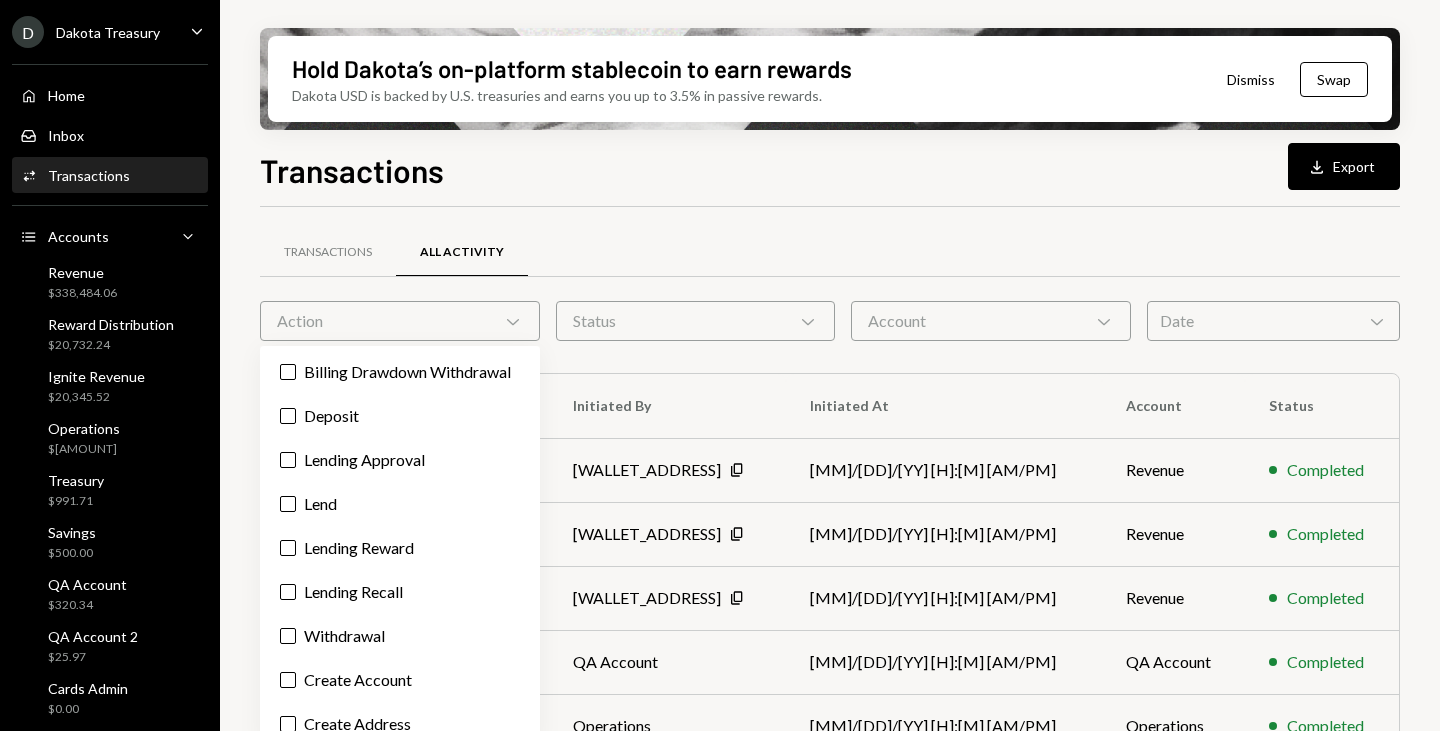 scroll, scrollTop: 200, scrollLeft: 0, axis: vertical 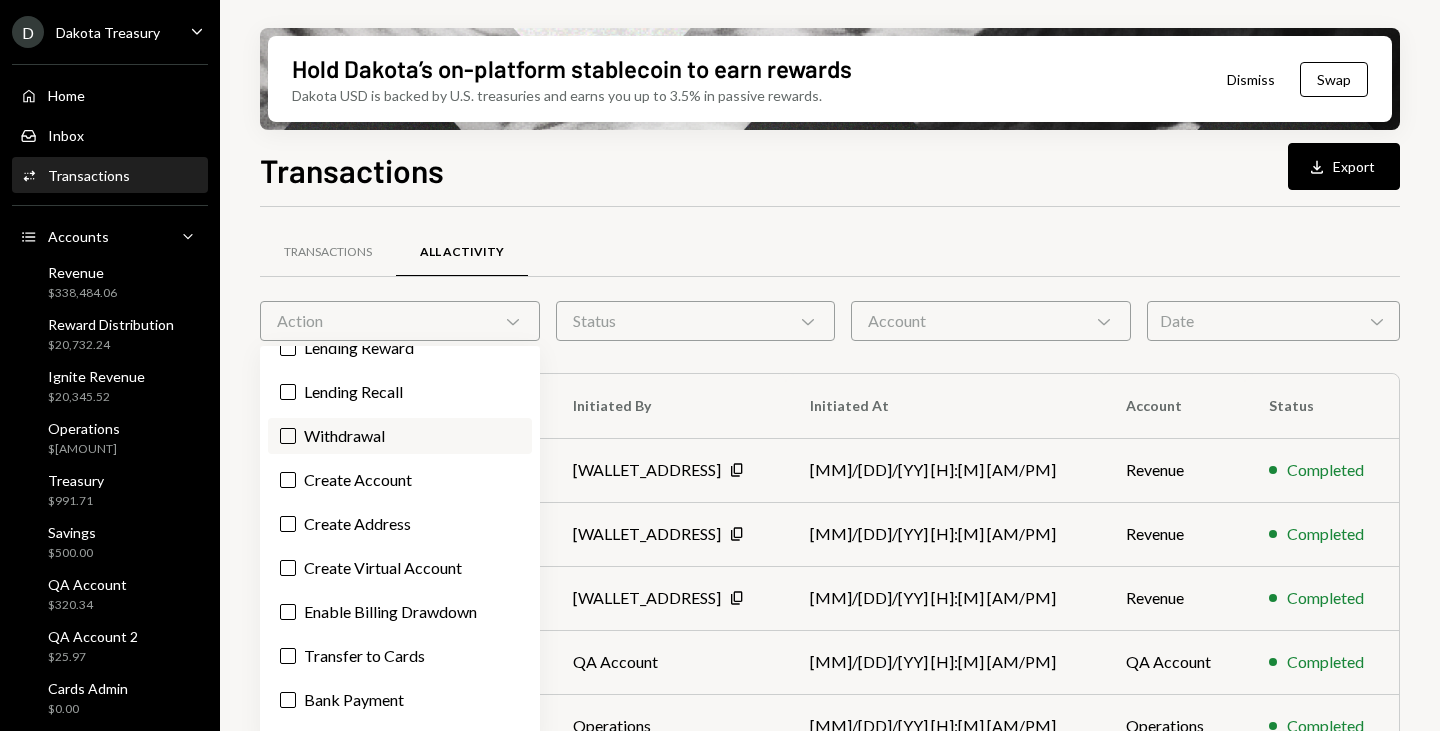 click on "Withdrawal" at bounding box center [400, 436] 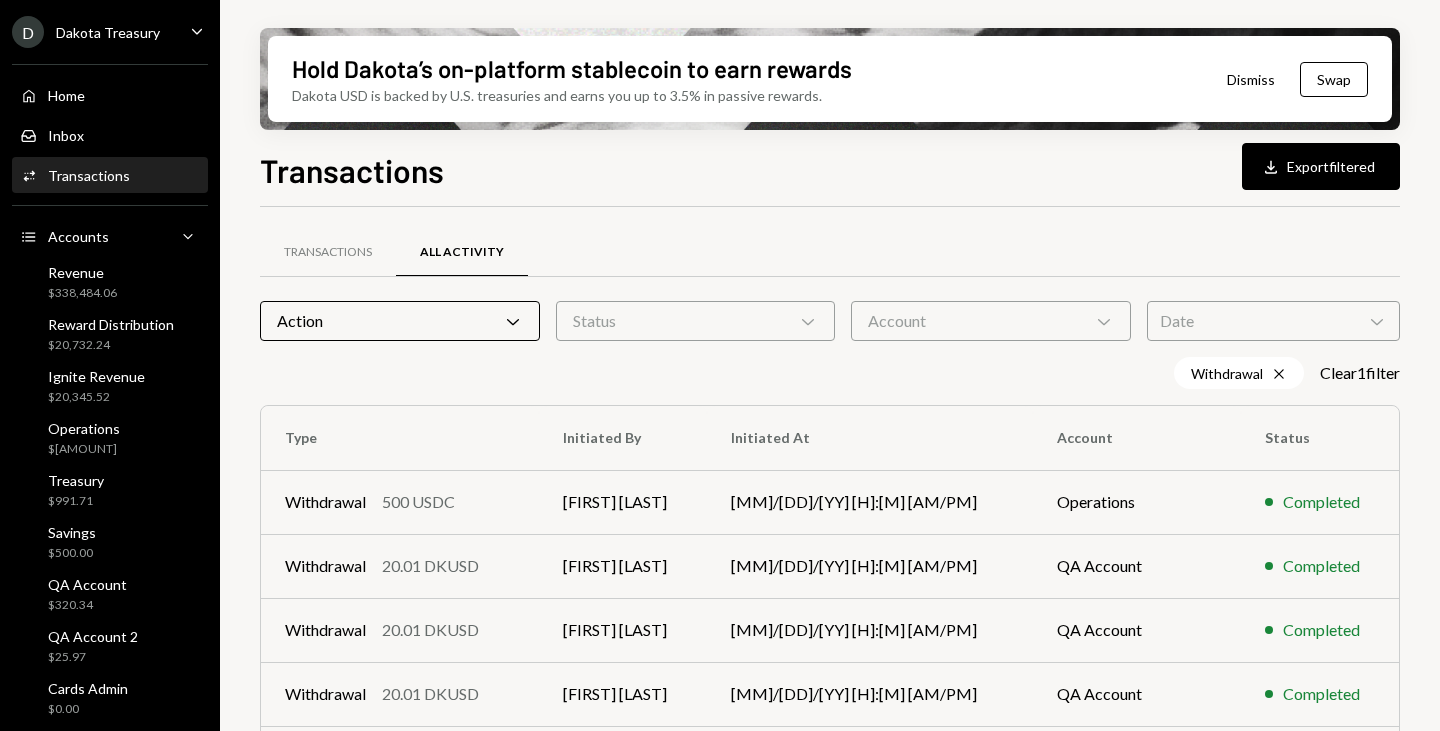 click on "Account Chevron Down" at bounding box center [991, 321] 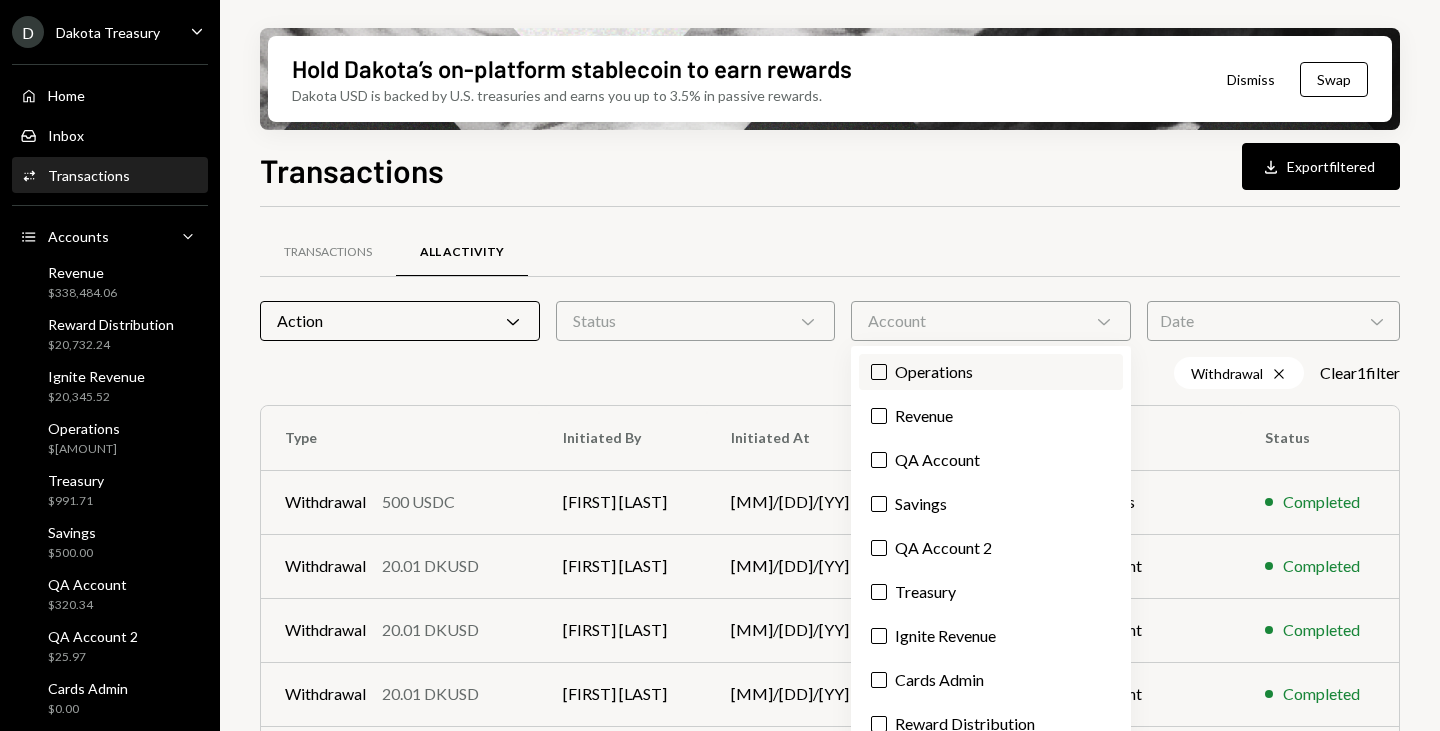 click on "Operations" at bounding box center (991, 372) 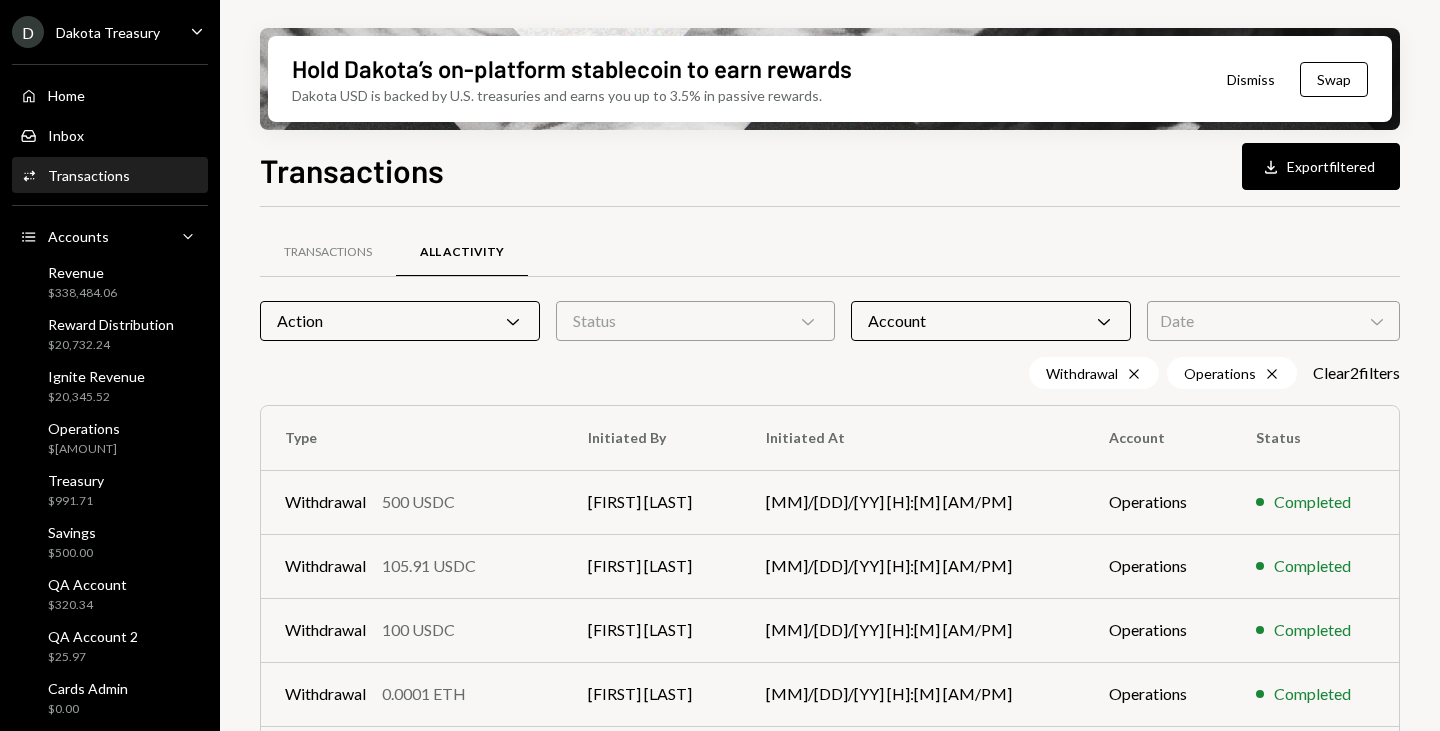 click on "Transactions All Activity" at bounding box center [830, 252] 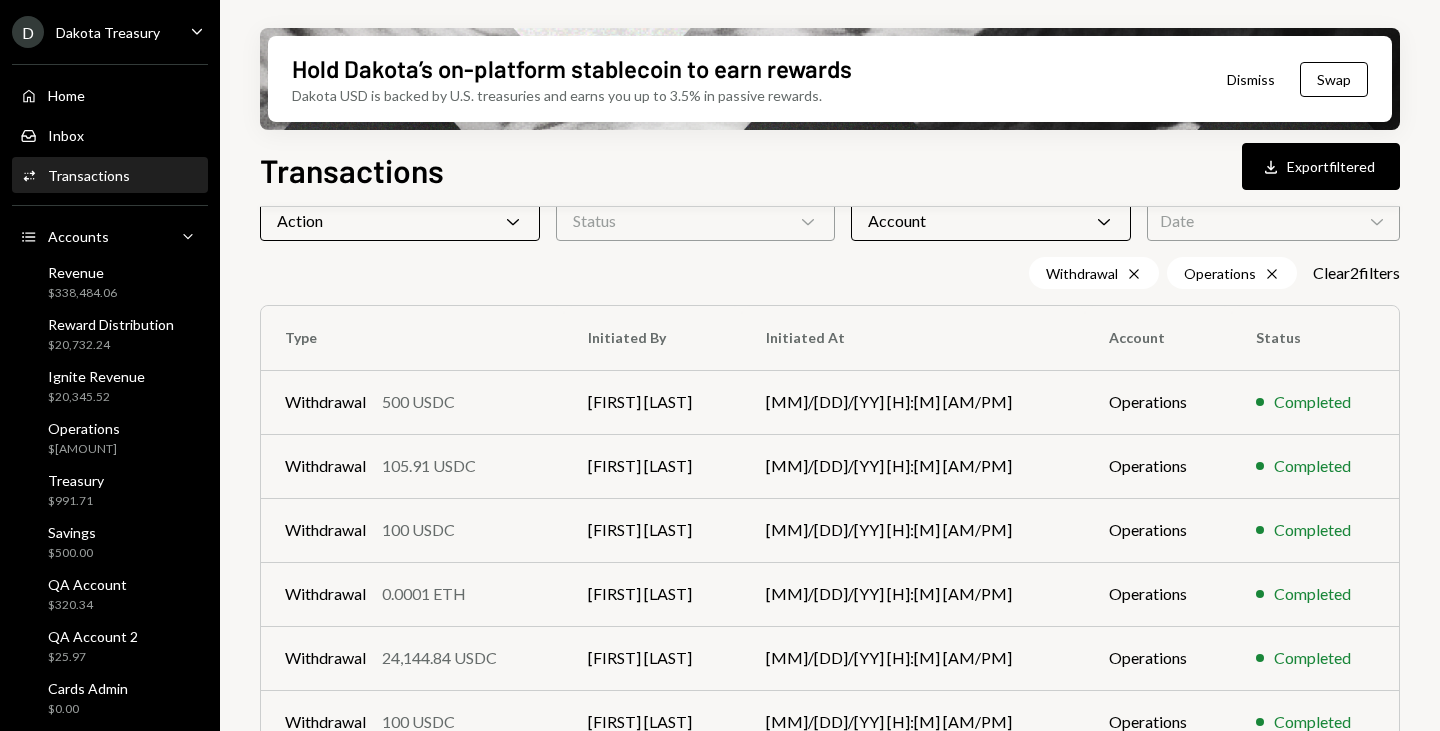 scroll, scrollTop: 0, scrollLeft: 0, axis: both 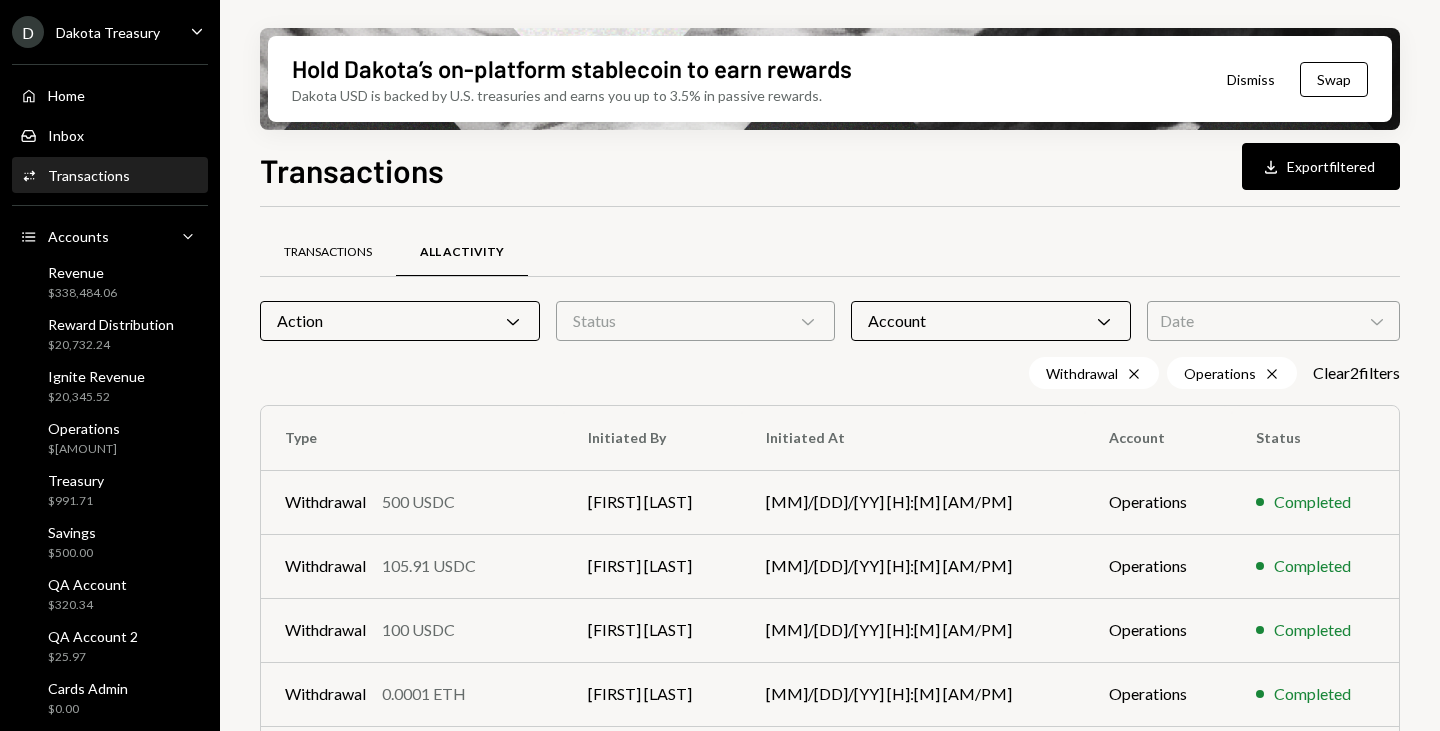 click on "Transactions" at bounding box center (328, 252) 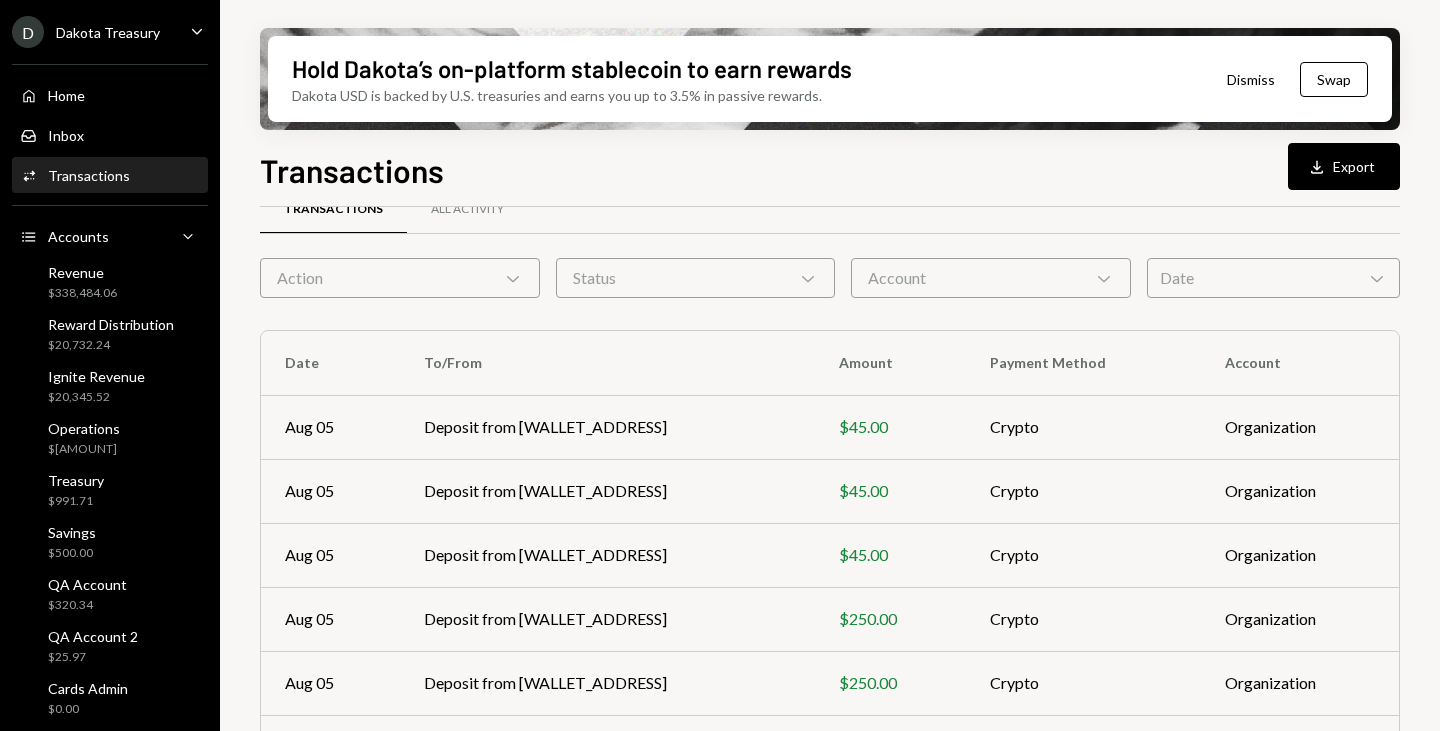 scroll, scrollTop: 0, scrollLeft: 0, axis: both 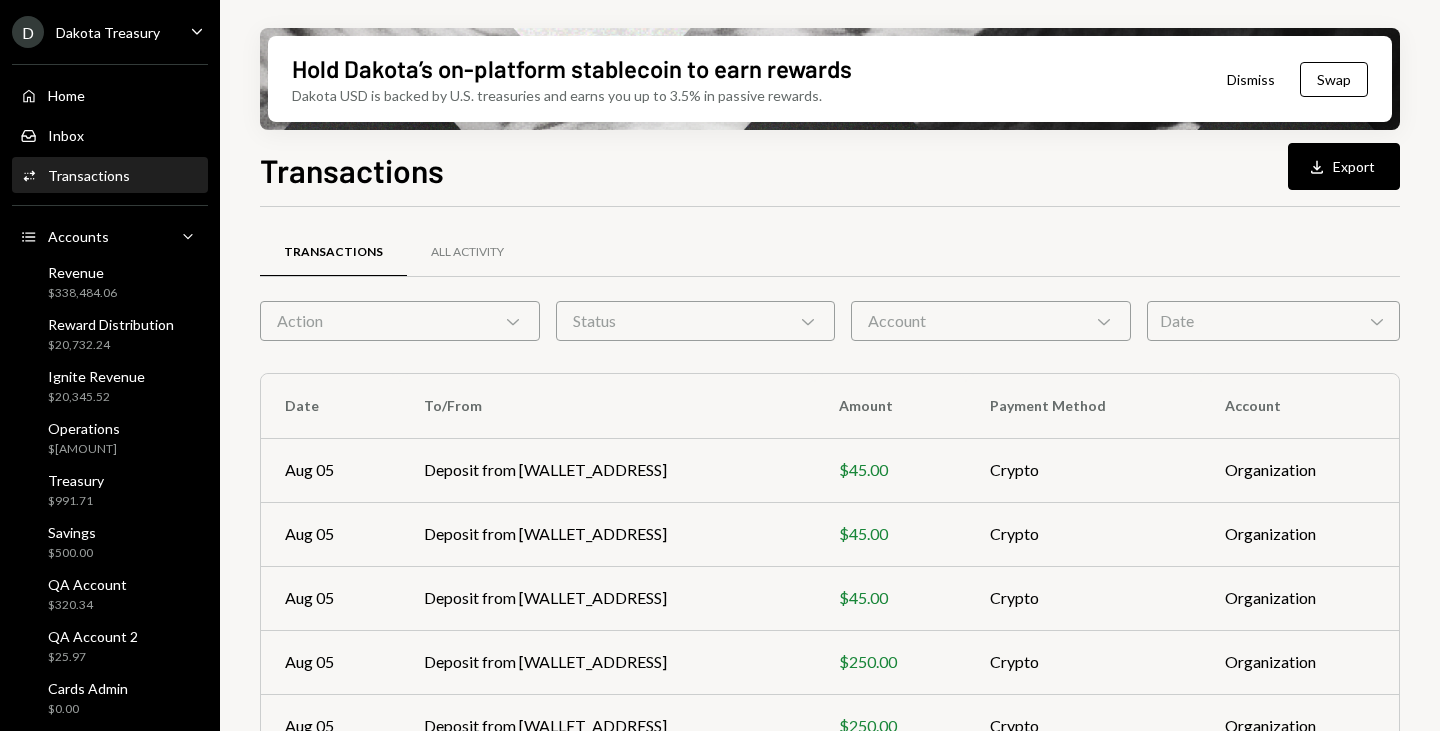 click on "Status Chevron Down" at bounding box center [696, 321] 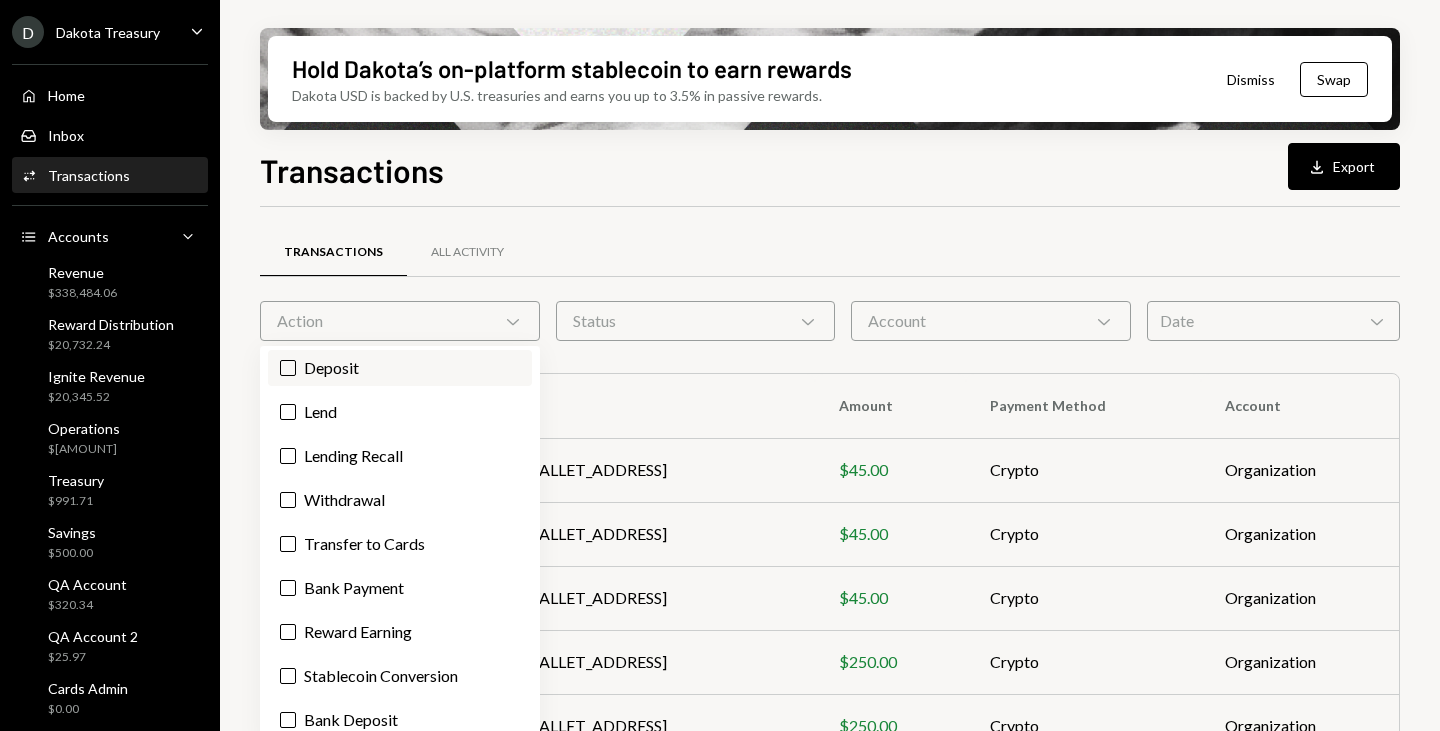 scroll, scrollTop: 0, scrollLeft: 0, axis: both 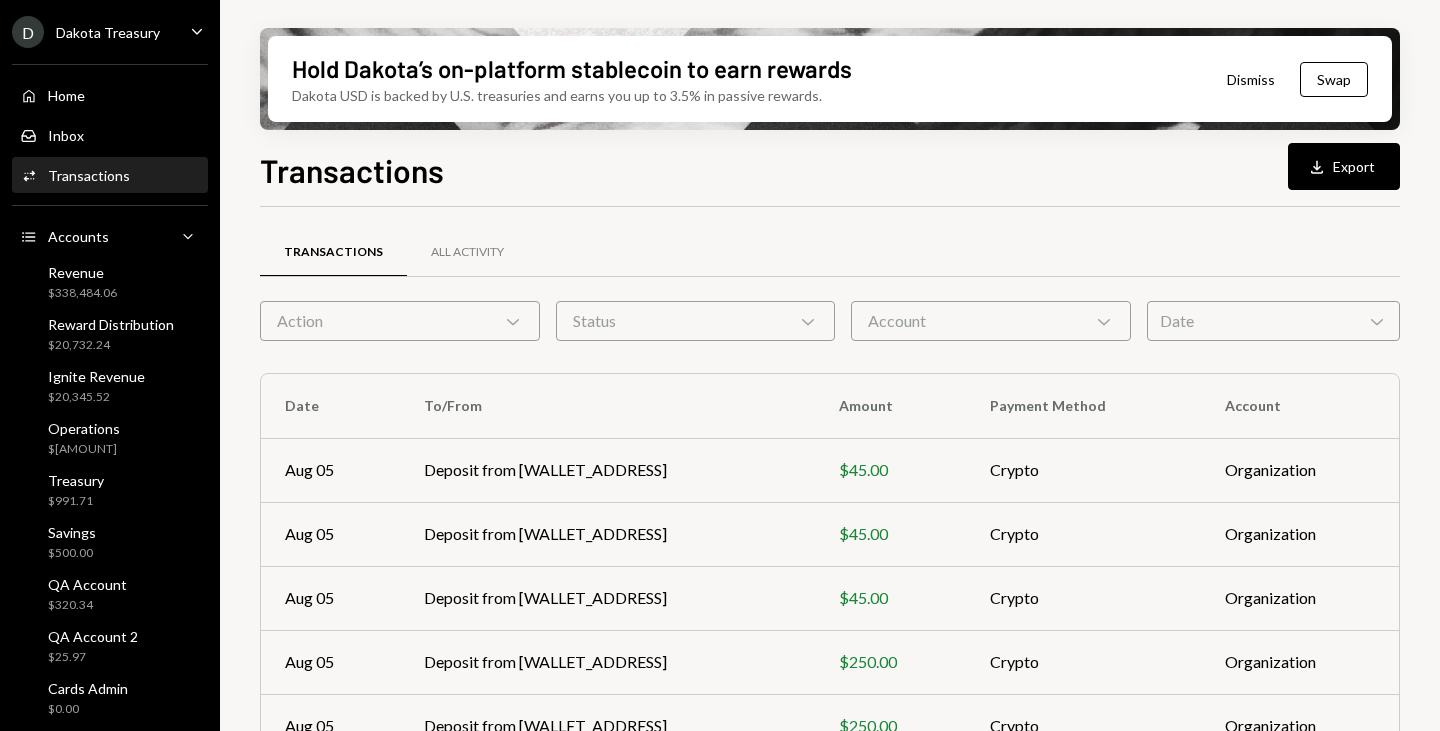 click on "Account Chevron Down" at bounding box center [991, 321] 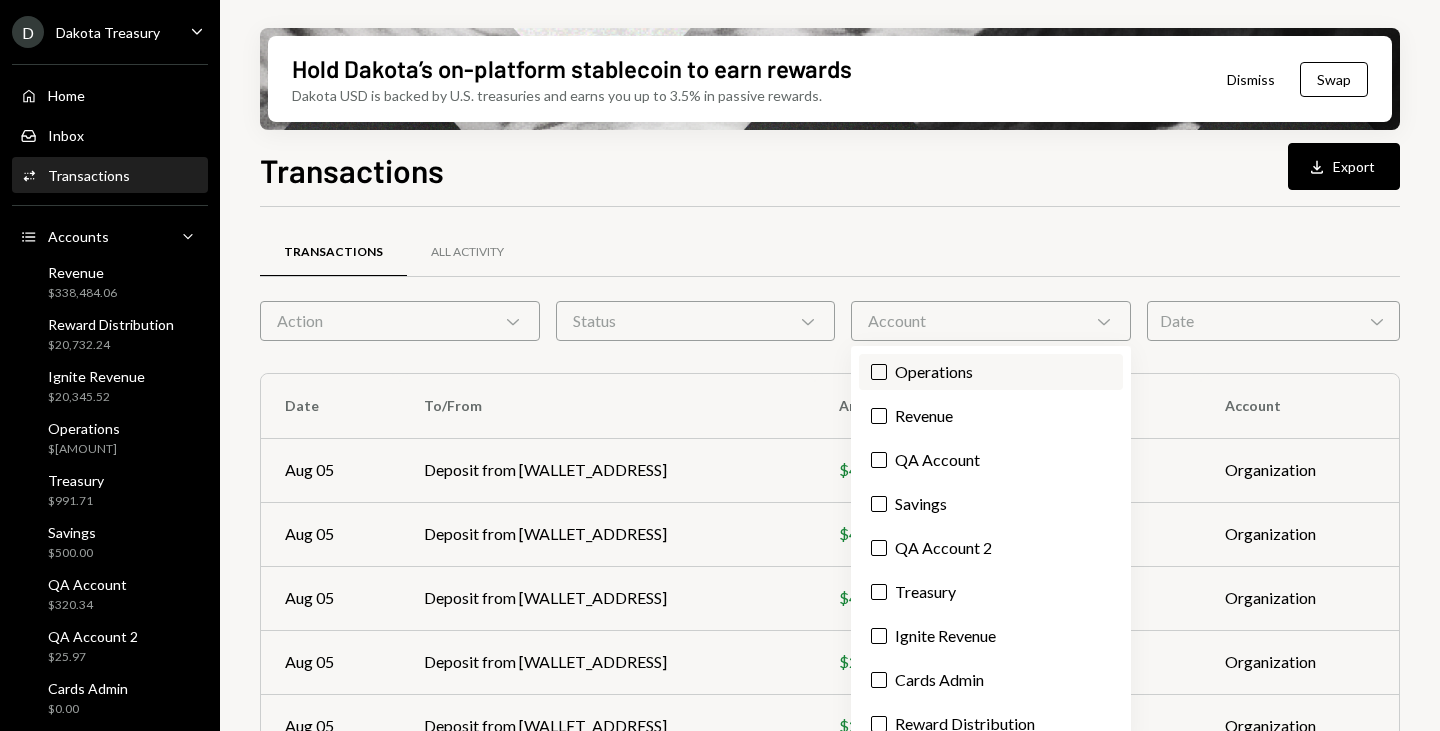 click on "Operations" at bounding box center (991, 372) 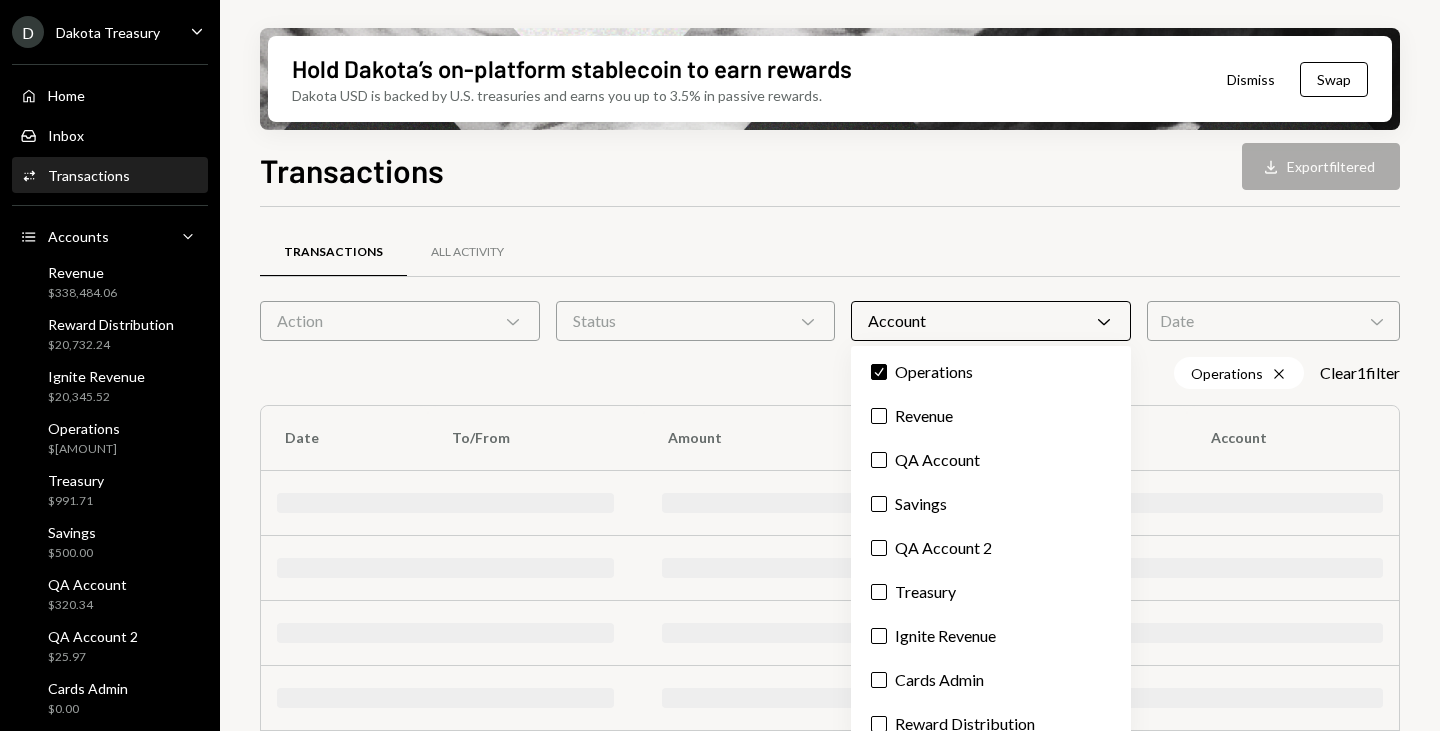 click on "Transactions All Activity" at bounding box center (830, 252) 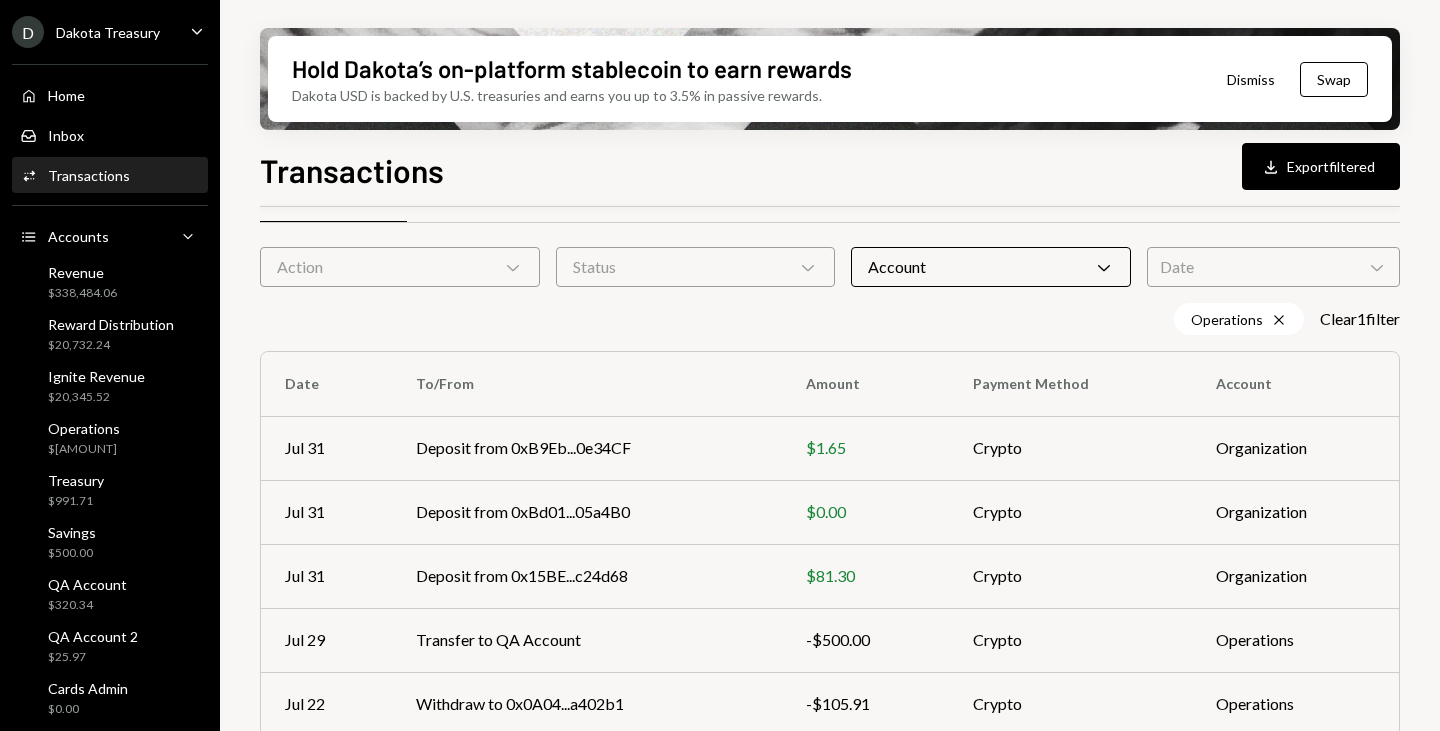 scroll, scrollTop: 100, scrollLeft: 0, axis: vertical 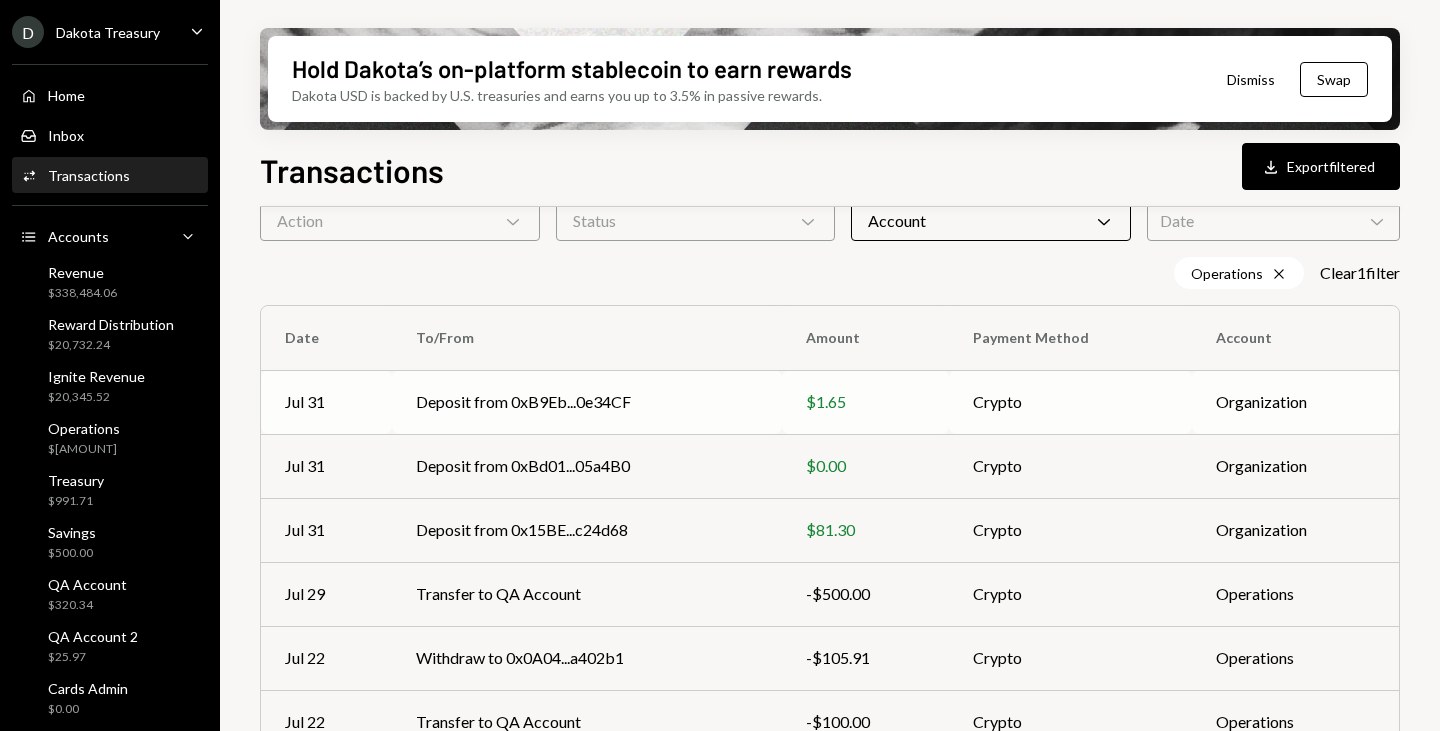 click on "$1.65" at bounding box center [865, 402] 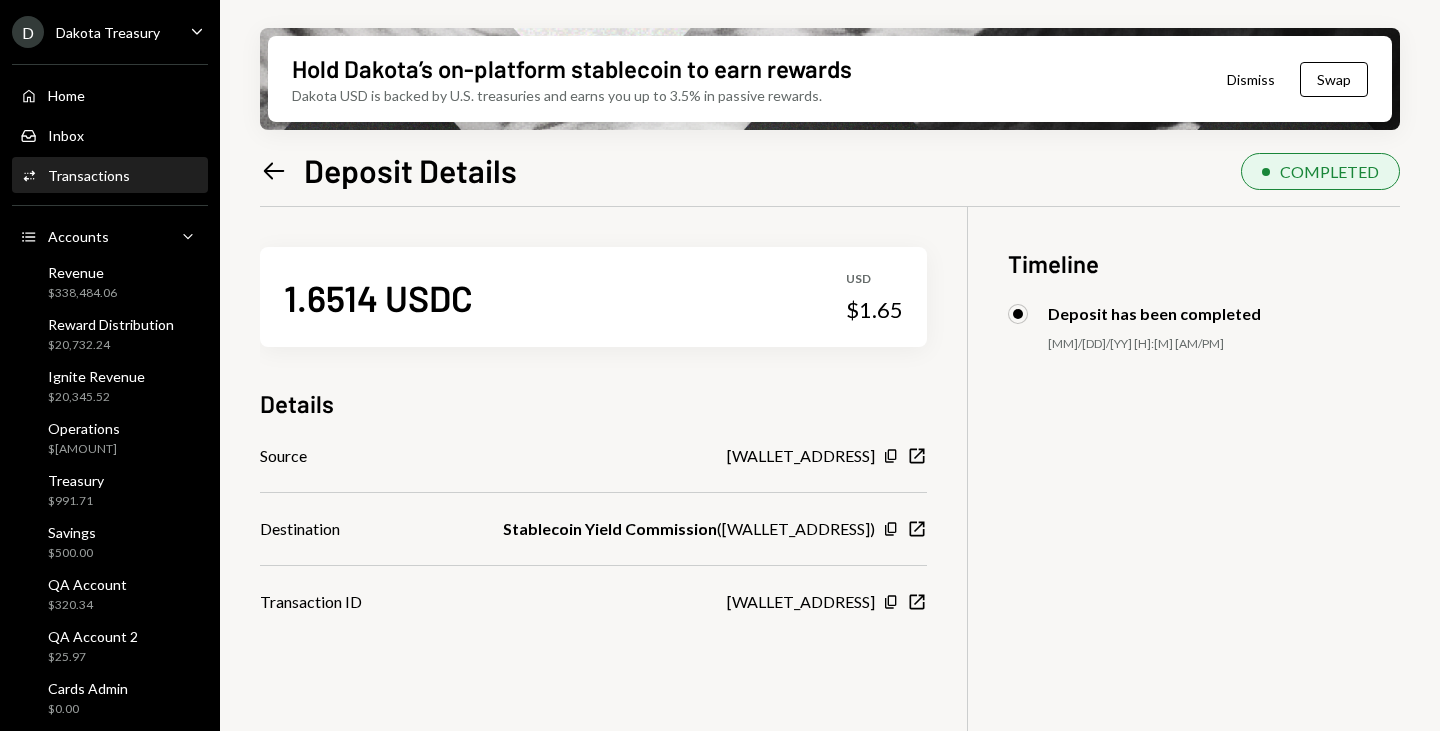 scroll, scrollTop: 100, scrollLeft: 0, axis: vertical 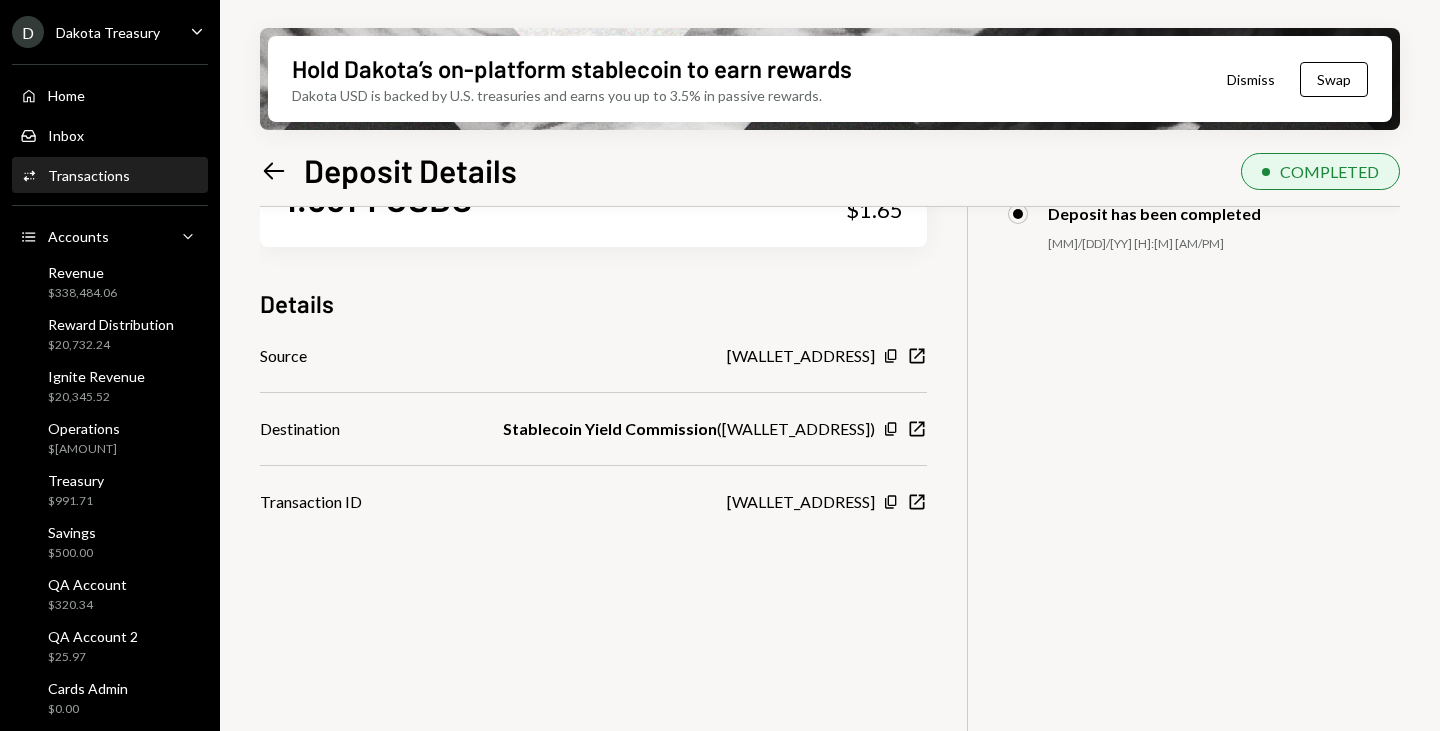 click on "Left Arrow" 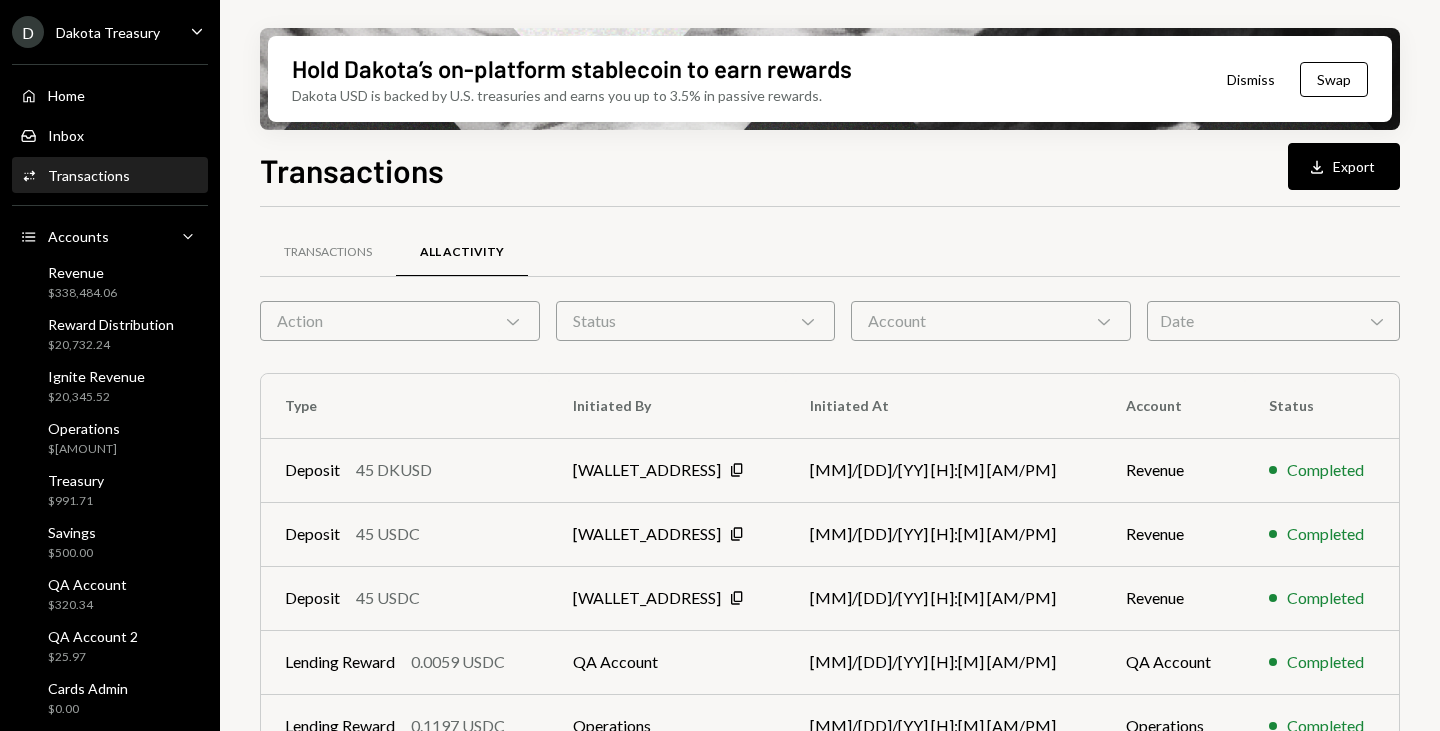 scroll, scrollTop: 200, scrollLeft: 0, axis: vertical 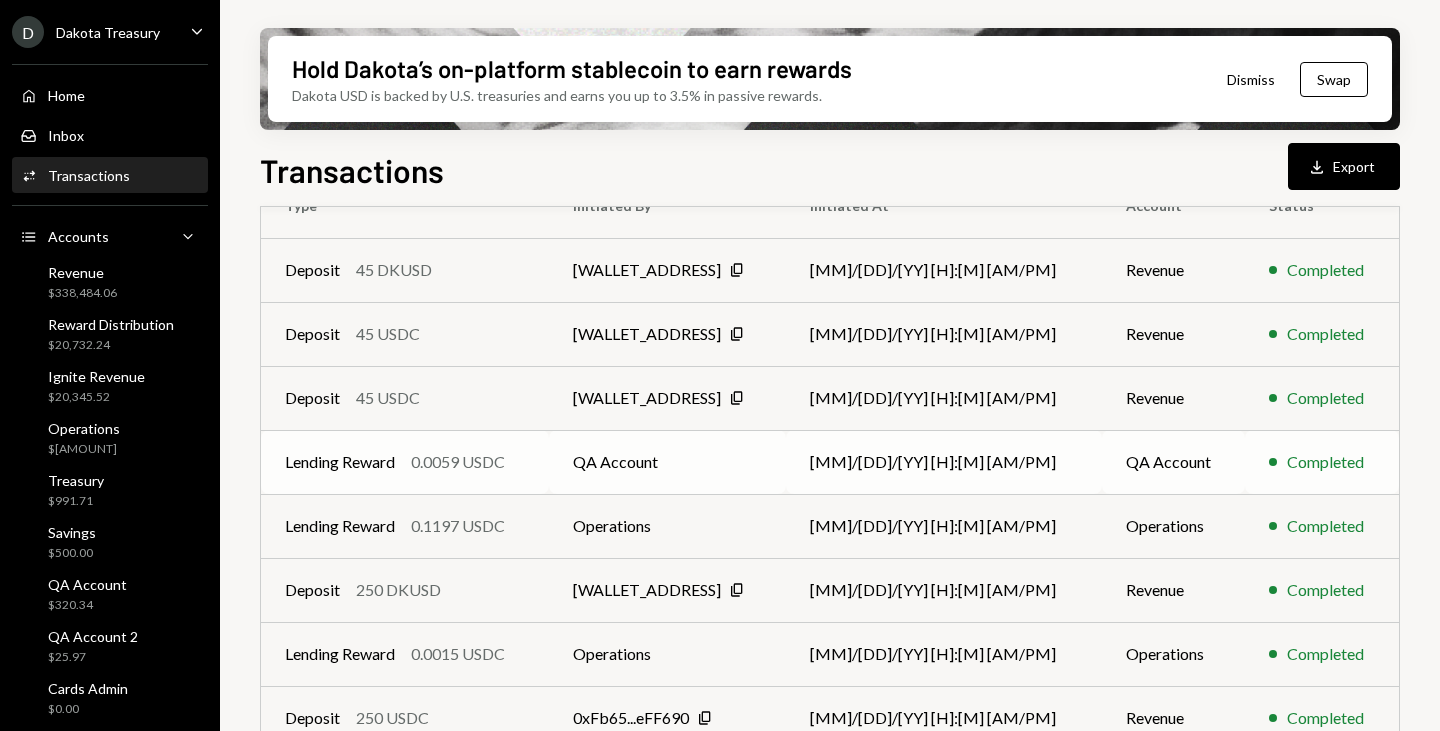 click on "QA Account" at bounding box center [667, 462] 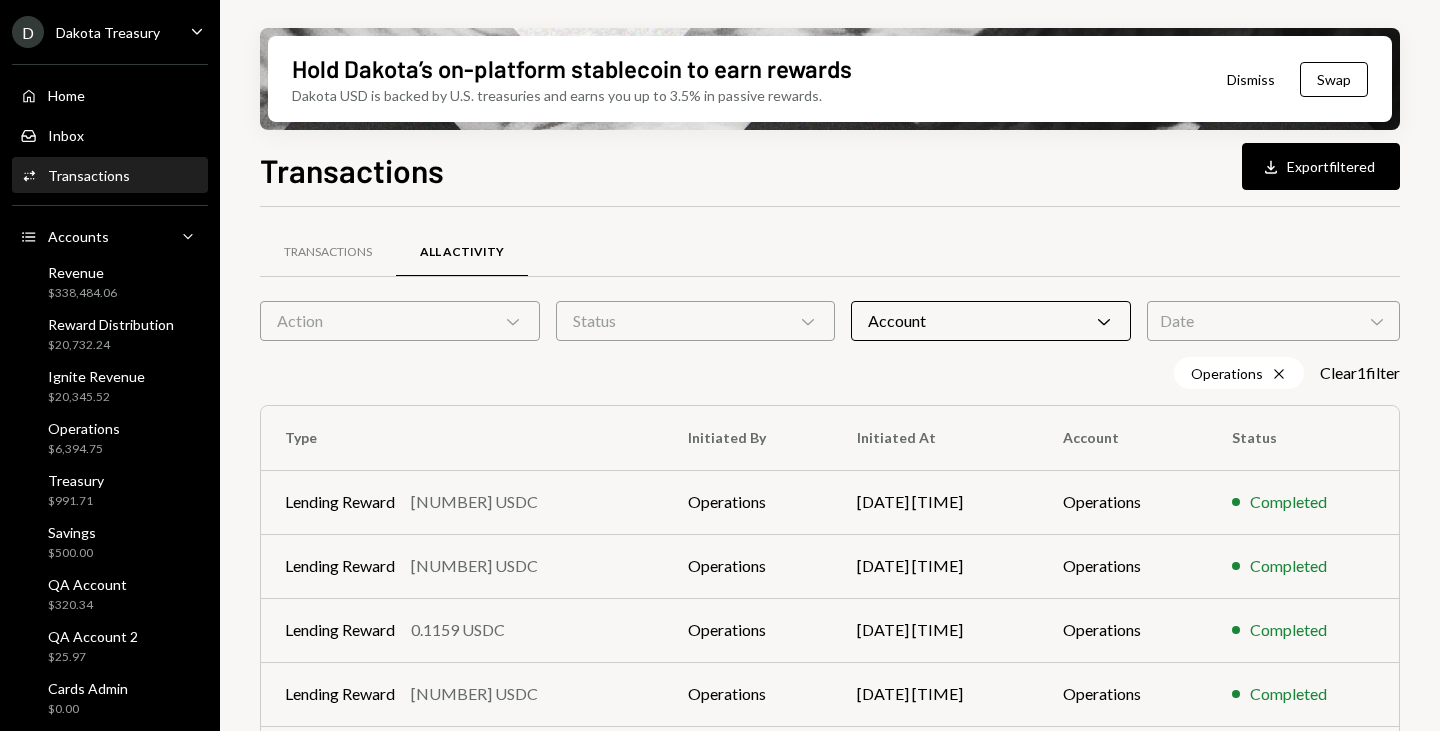 click on "Account Chevron Down" at bounding box center (991, 321) 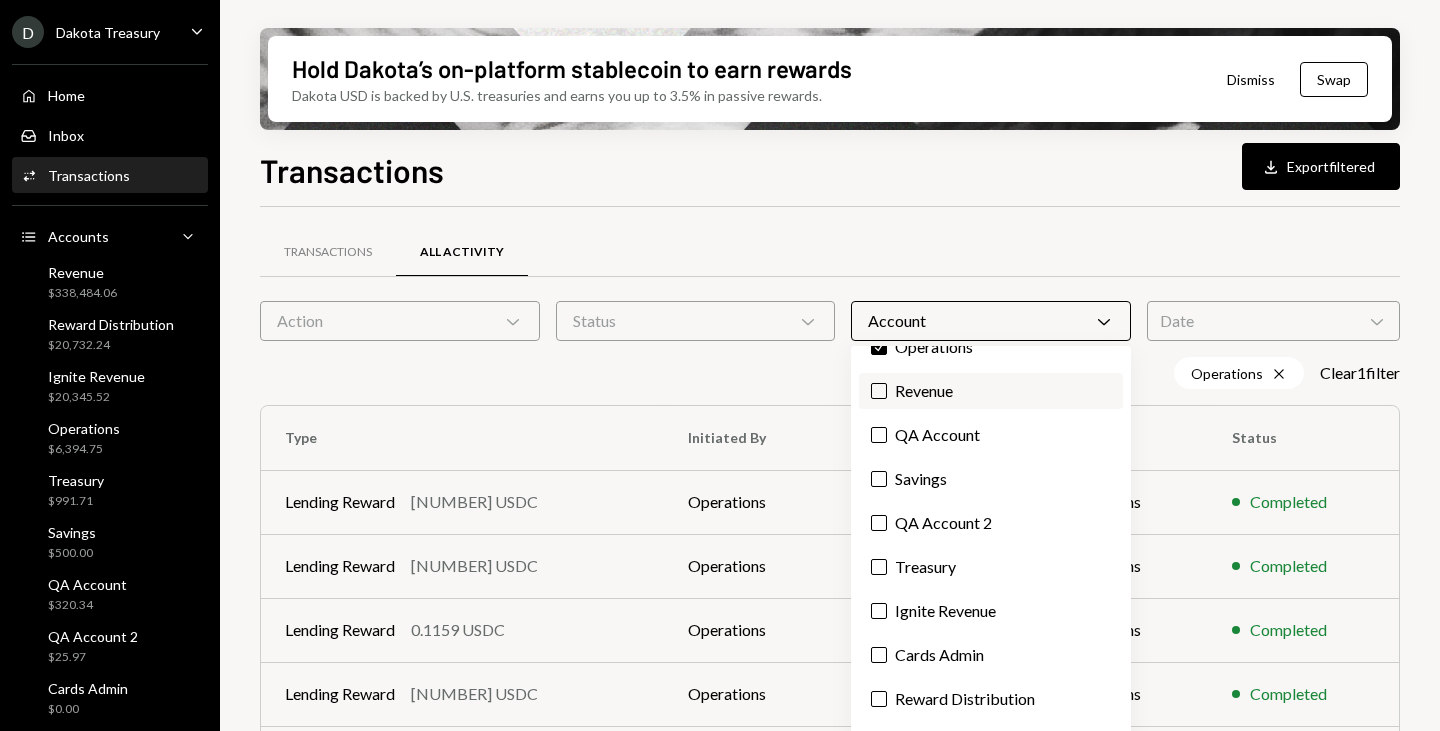scroll, scrollTop: 48, scrollLeft: 0, axis: vertical 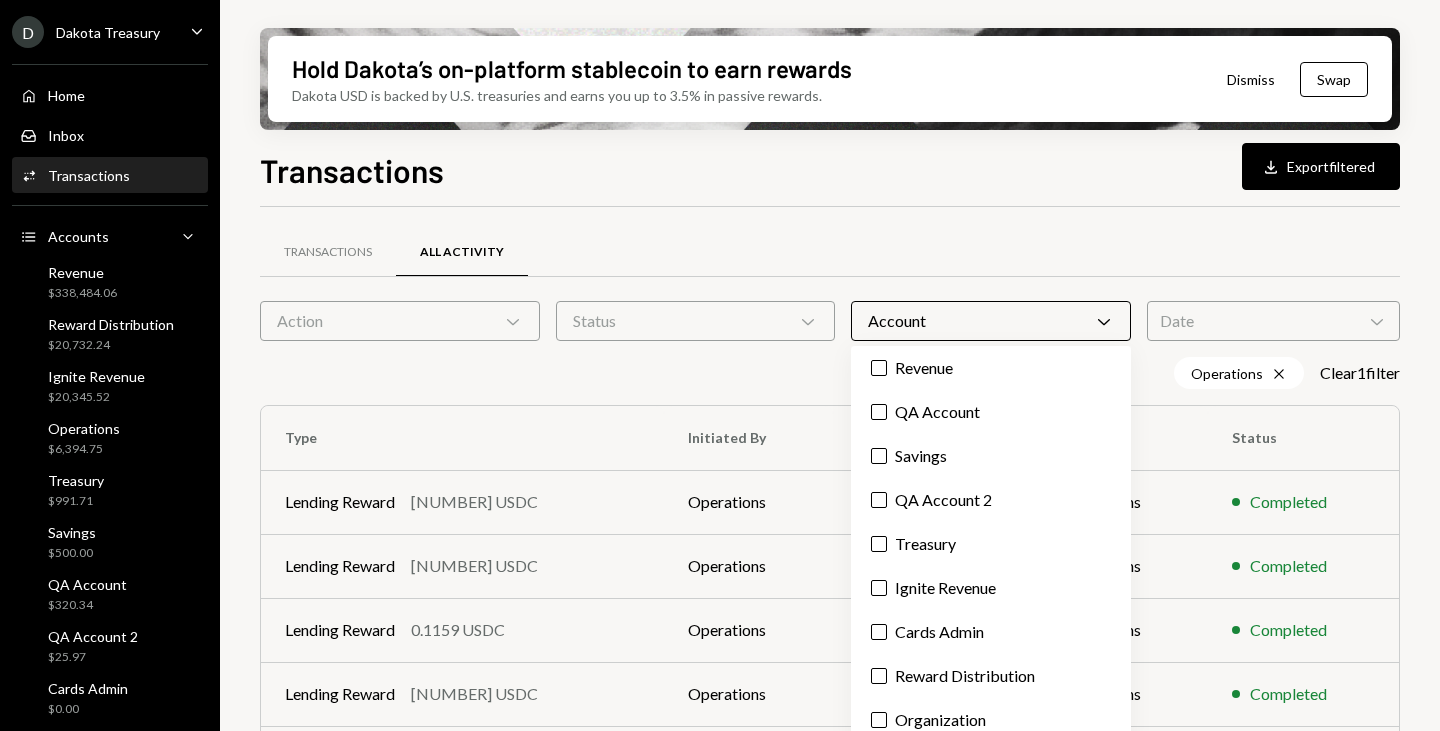 click on "Transactions All Activity Action Chevron Down Status Chevron Down Account Chevron Down Date Chevron Down Operations Cross Clear  1  filter Type Initiated By Initiated At Account Status Lending Reward [NUMBER]  USDC Operations [DATE] [TIME] Operations Completed Lending Reward [NUMBER]  USDC Operations [DATE] [TIME] Operations Completed Lending Reward [NUMBER]  USDC Operations [DATE] [TIME] Operations Completed Lending Reward [NUMBER]  USDC Operations [DATE] [TIME] Operations Completed Lending Reward [NUMBER]  USDC Operations [DATE] [TIME] Operations Completed Lending Reward [NUMBER]  USDC Operations [DATE] [TIME] Operations Completed Lending Reward [NUMBER]  USDC Operations [DATE] [TIME] Operations Completed Lending Reward [NUMBER]  USDC Operations [DATE] [TIME] Operations Completed Page 1 of 99 Double Arrow Left Chevron Left Chevron Right" at bounding box center (830, 700) 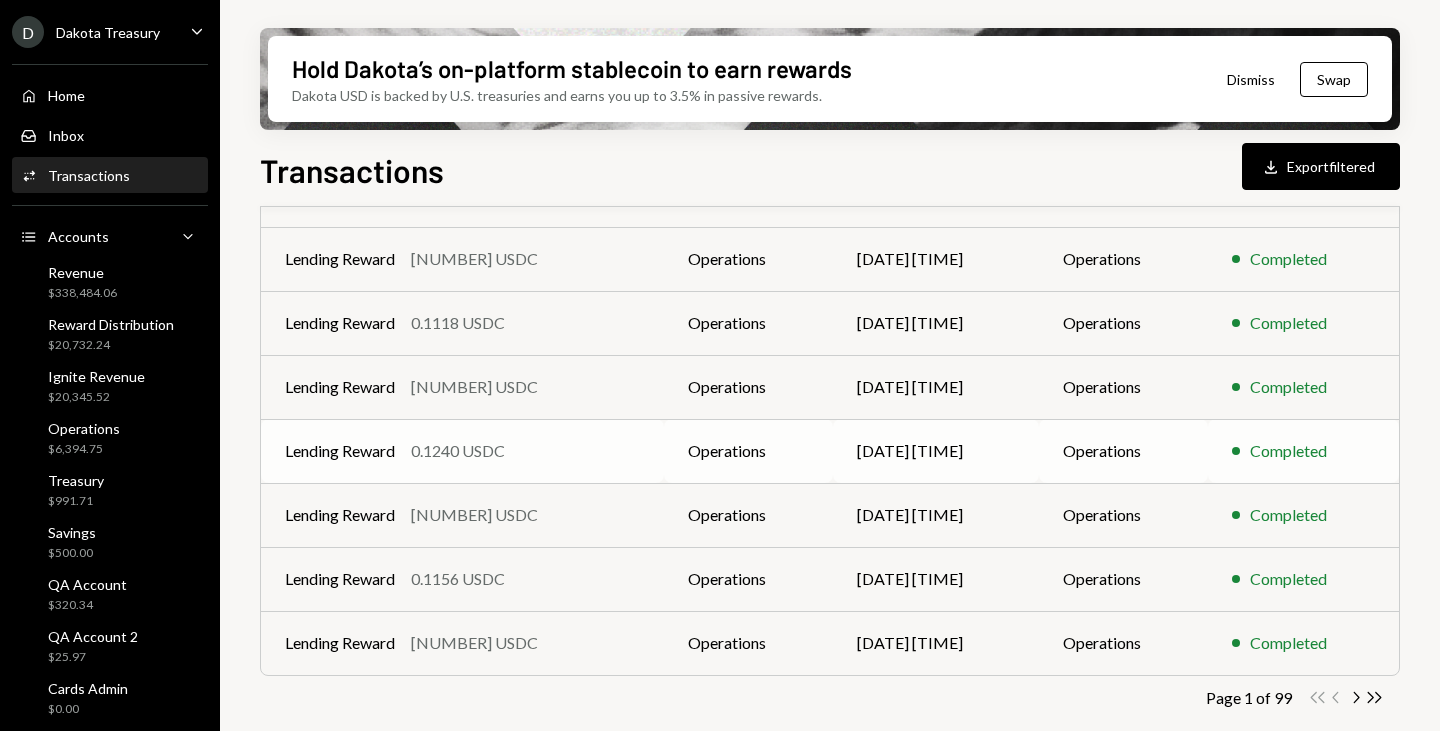 scroll, scrollTop: 440, scrollLeft: 0, axis: vertical 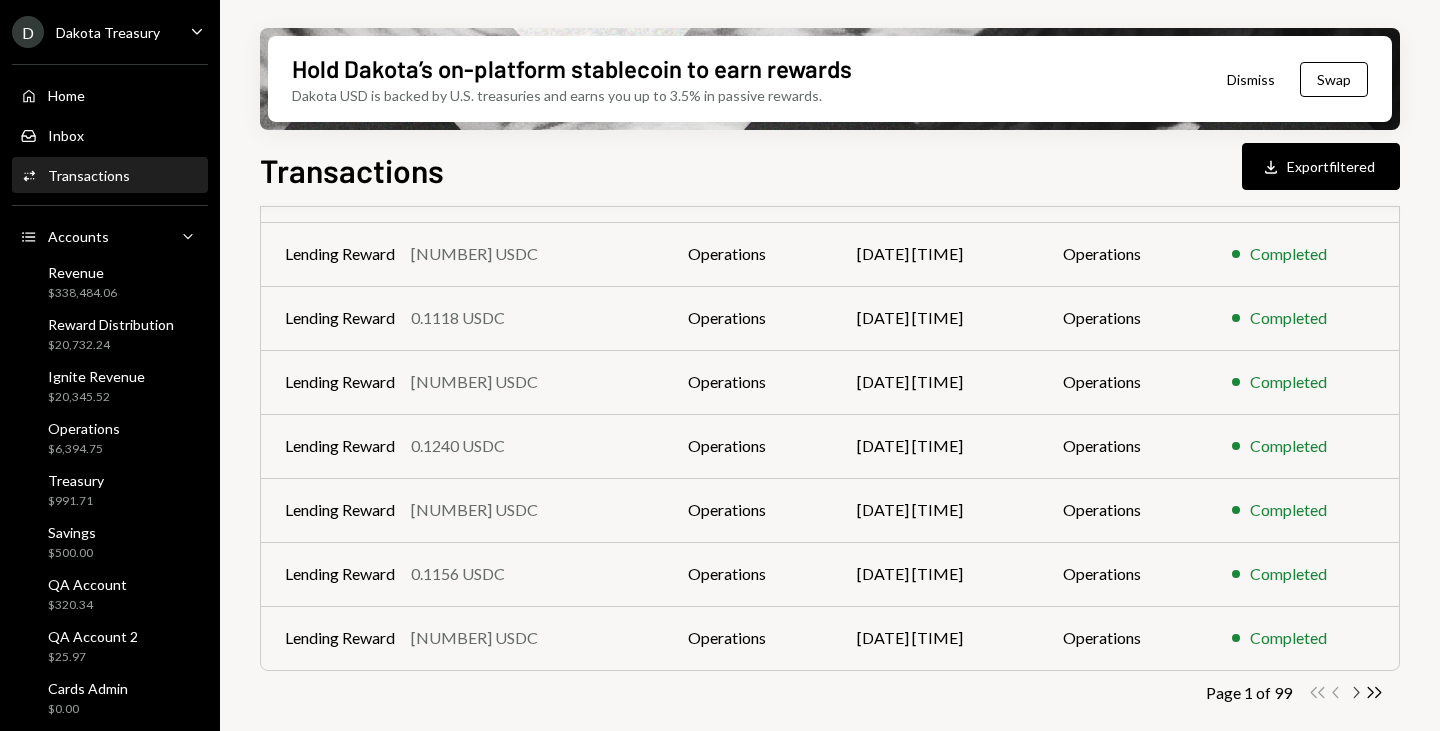 click on "Chevron Right" 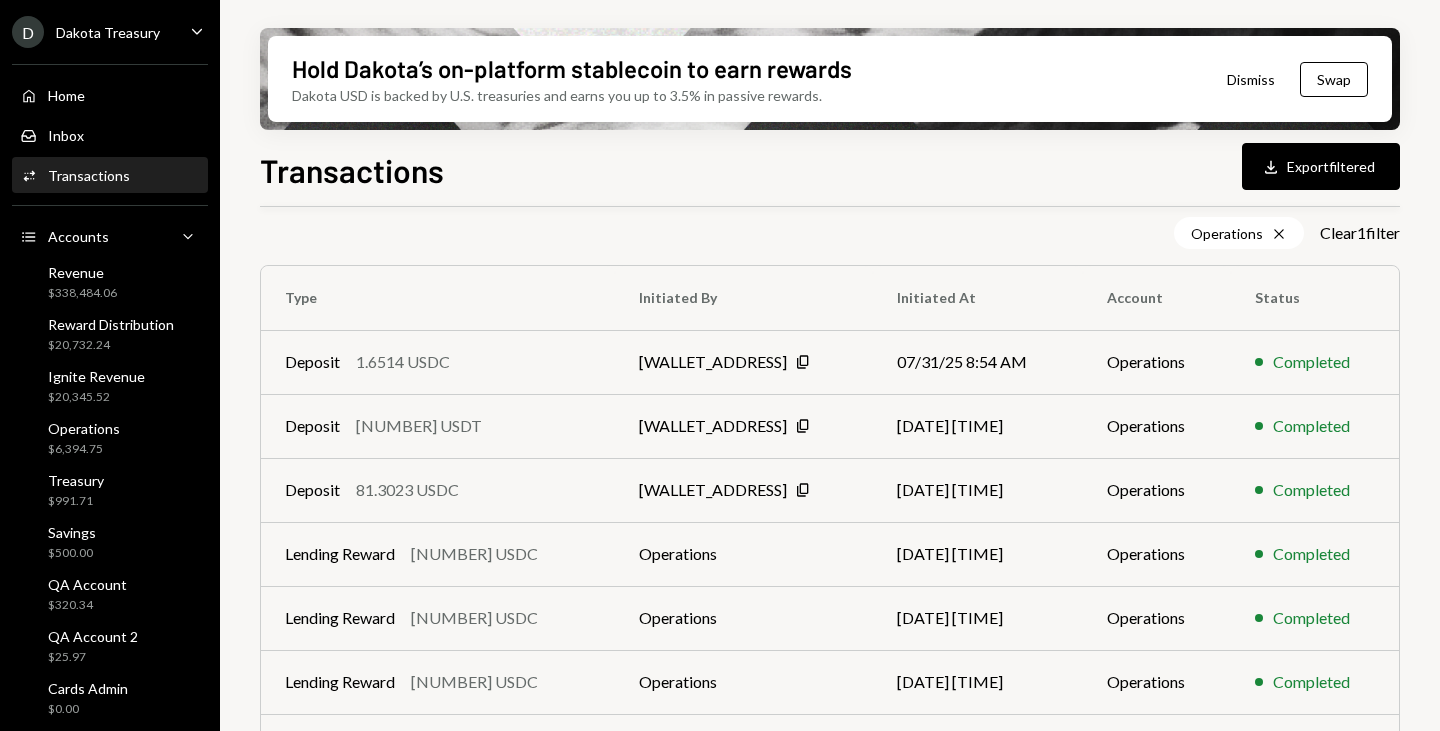 scroll, scrollTop: 0, scrollLeft: 0, axis: both 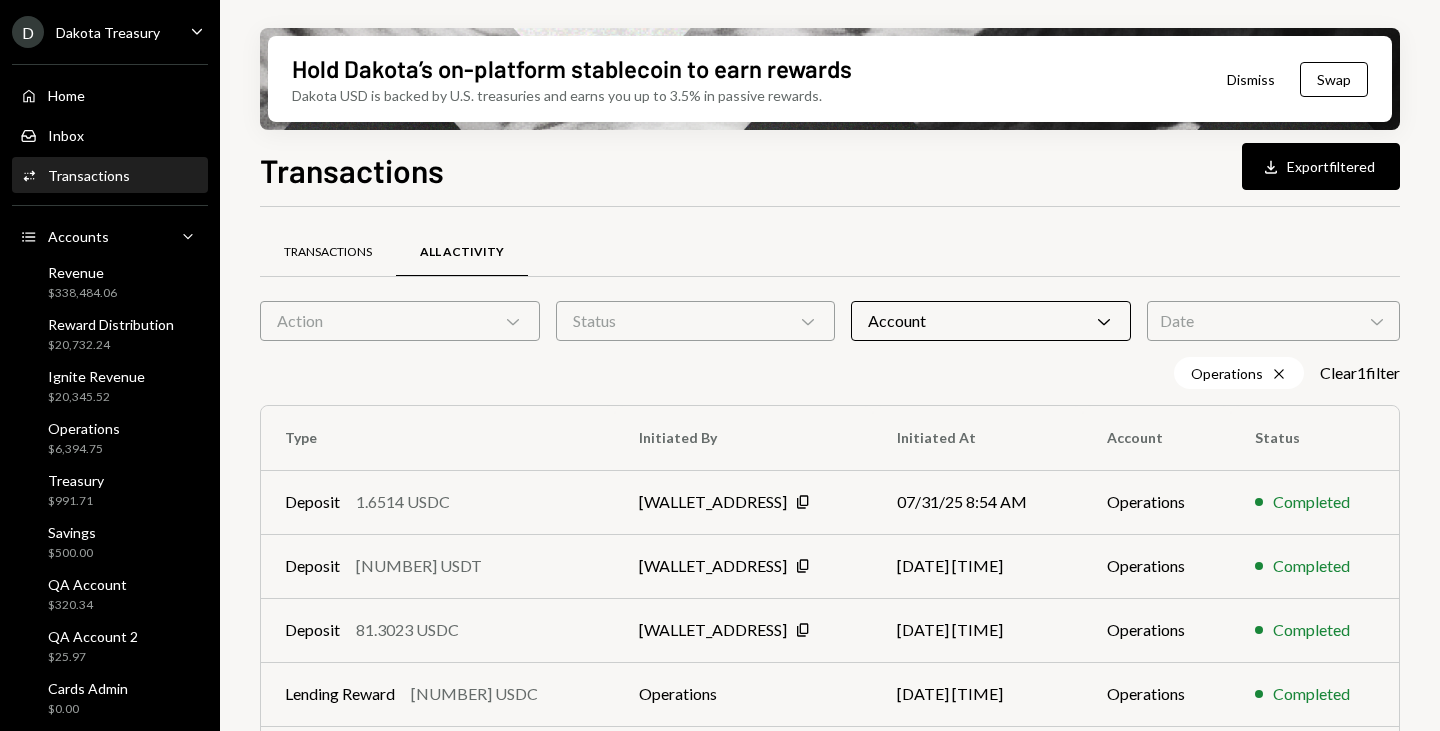 click on "Transactions" at bounding box center [328, 252] 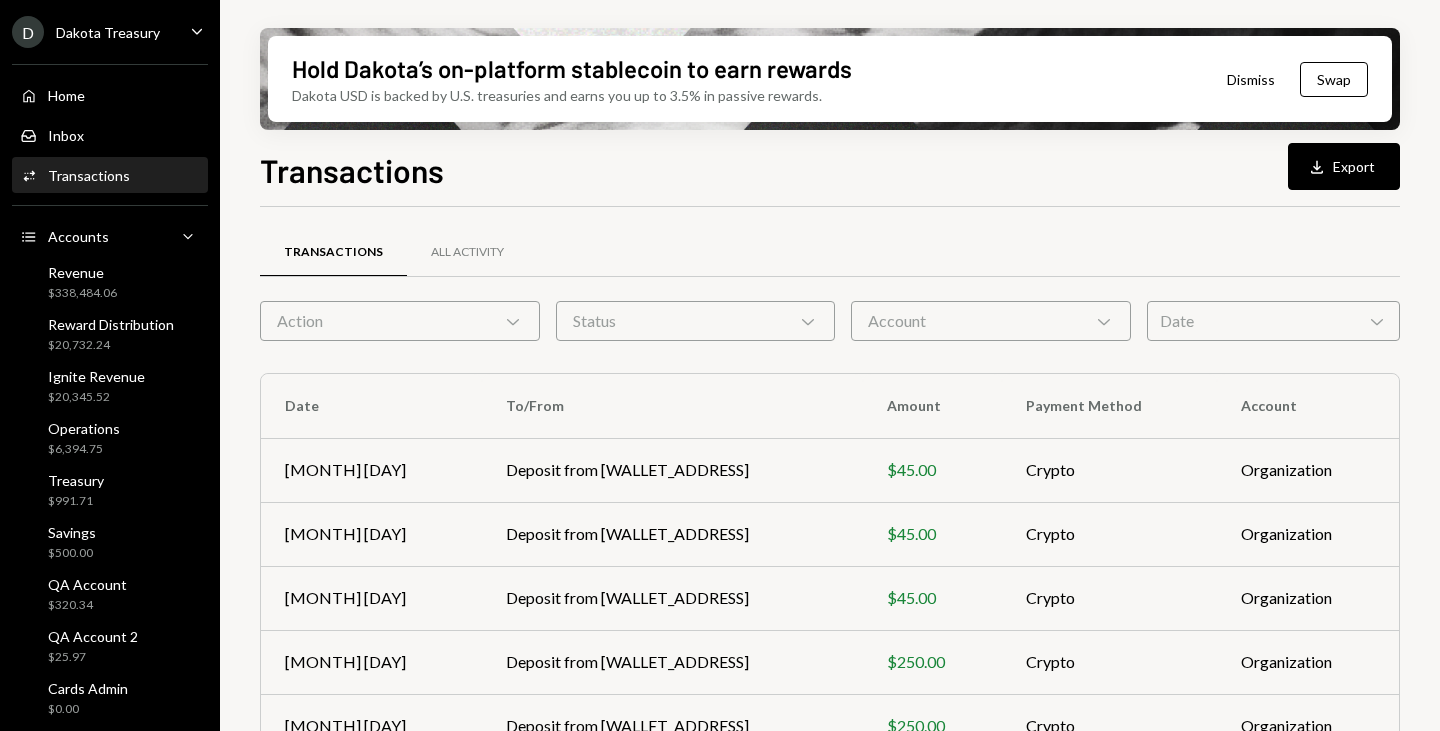 click on "Account Chevron Down" at bounding box center [991, 321] 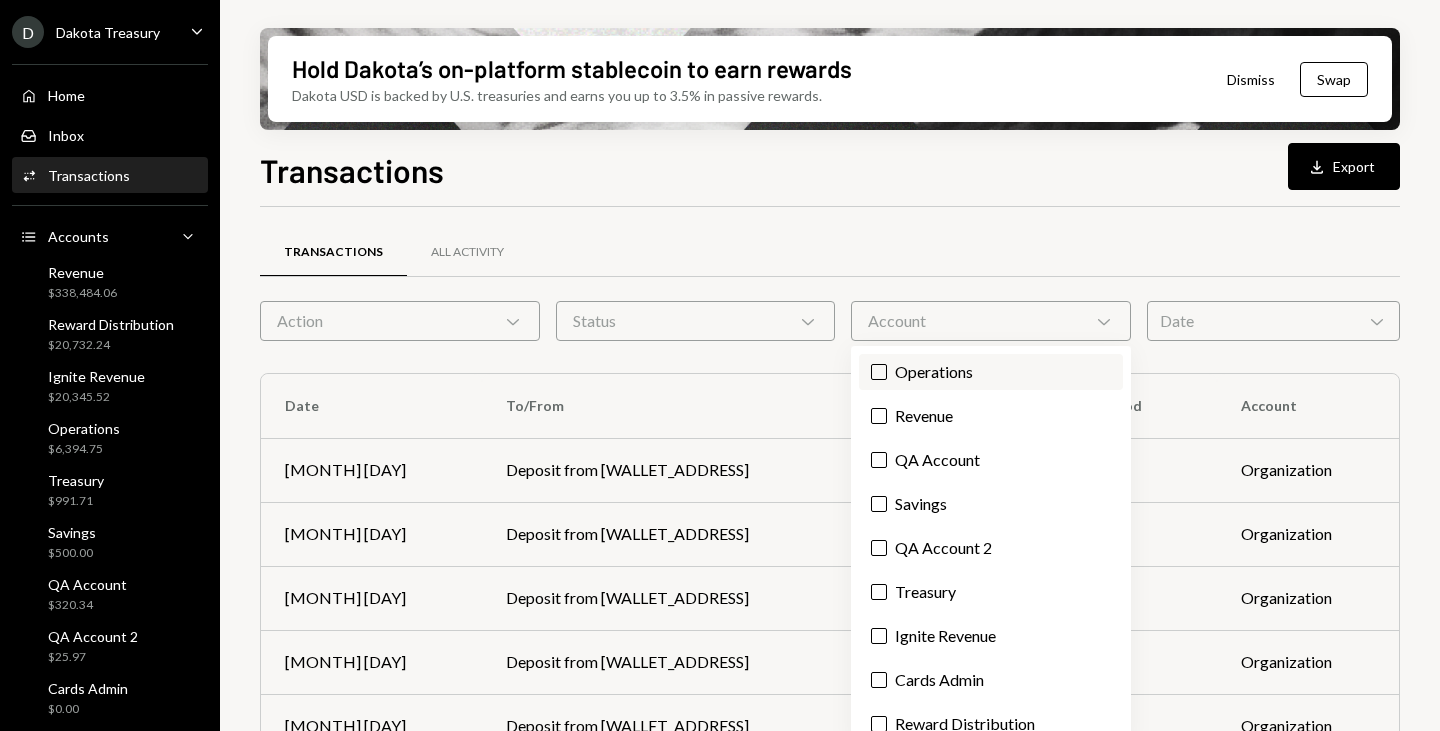 click on "Operations" at bounding box center (991, 372) 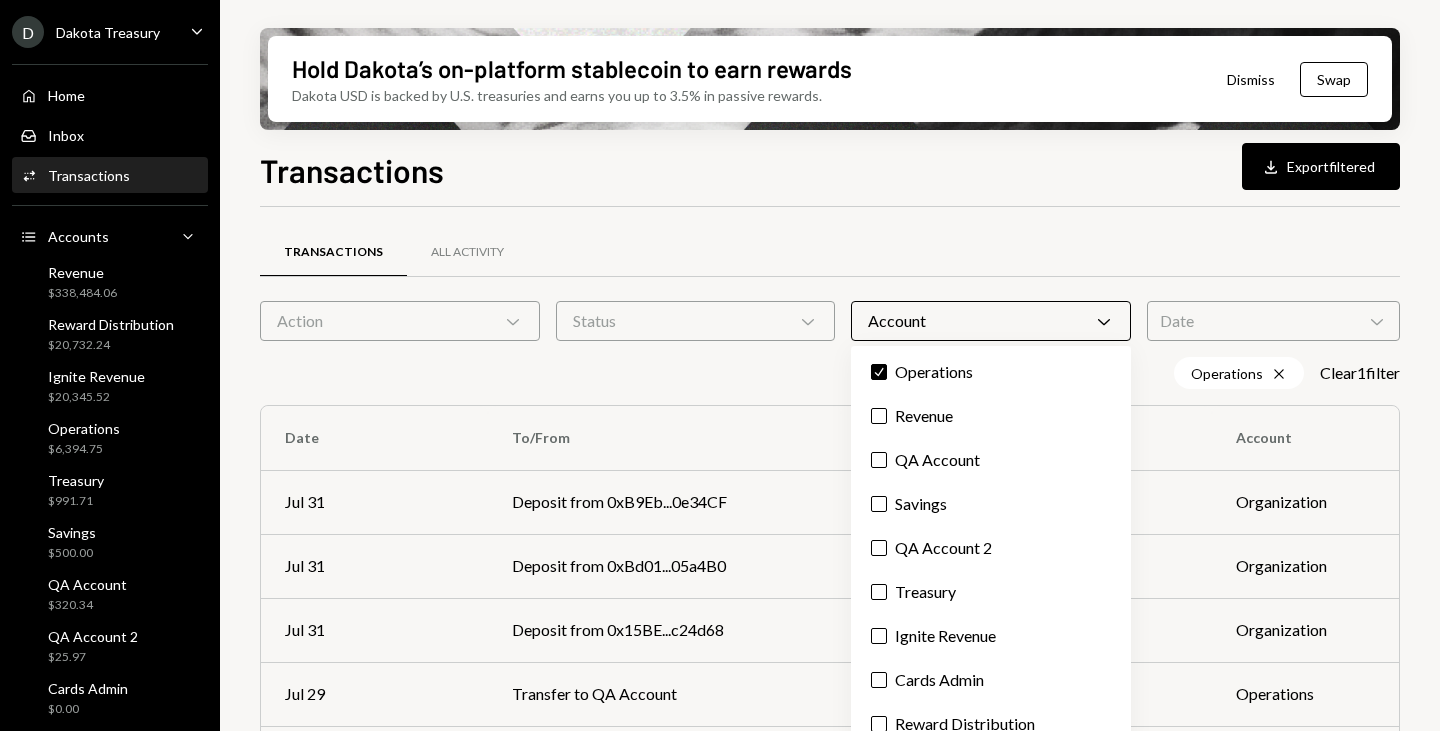 click on "Transactions All Activity" at bounding box center [830, 252] 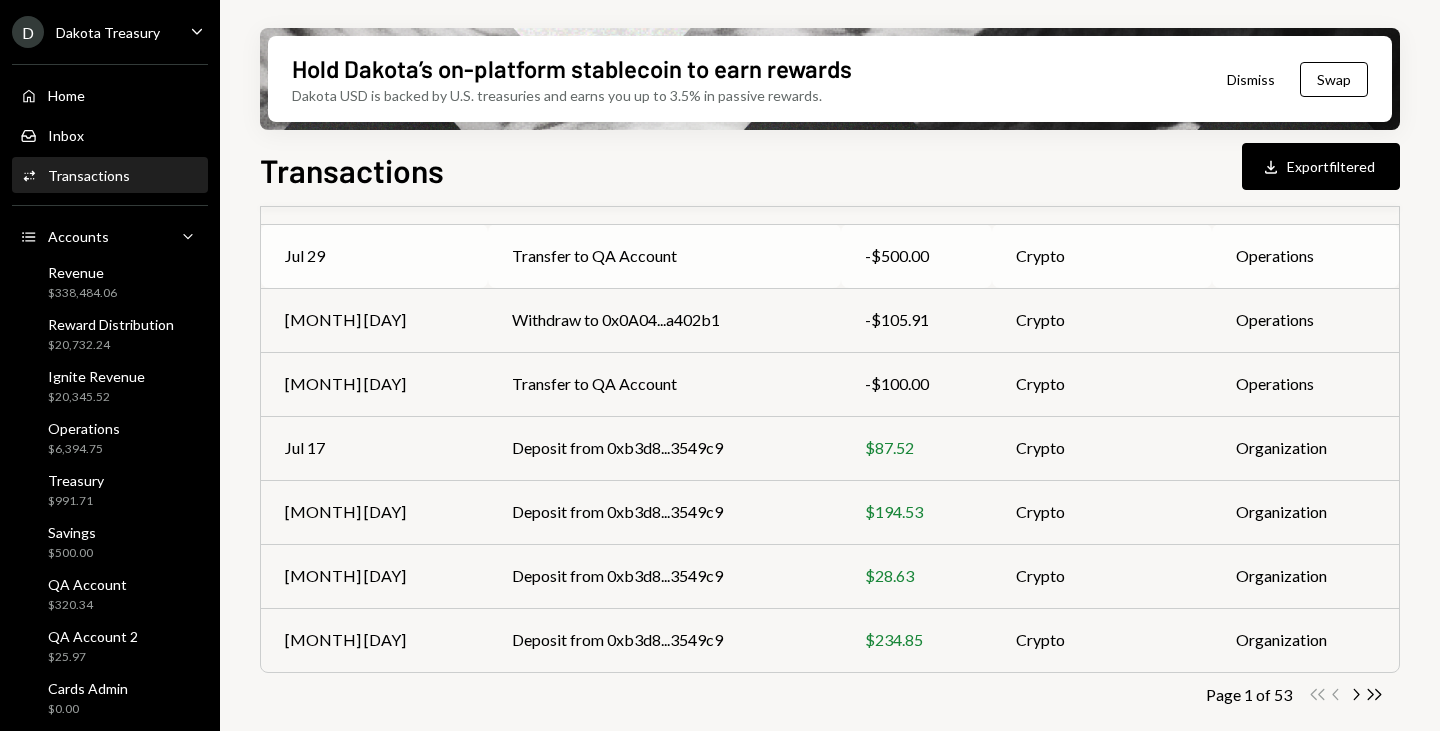 scroll, scrollTop: 440, scrollLeft: 0, axis: vertical 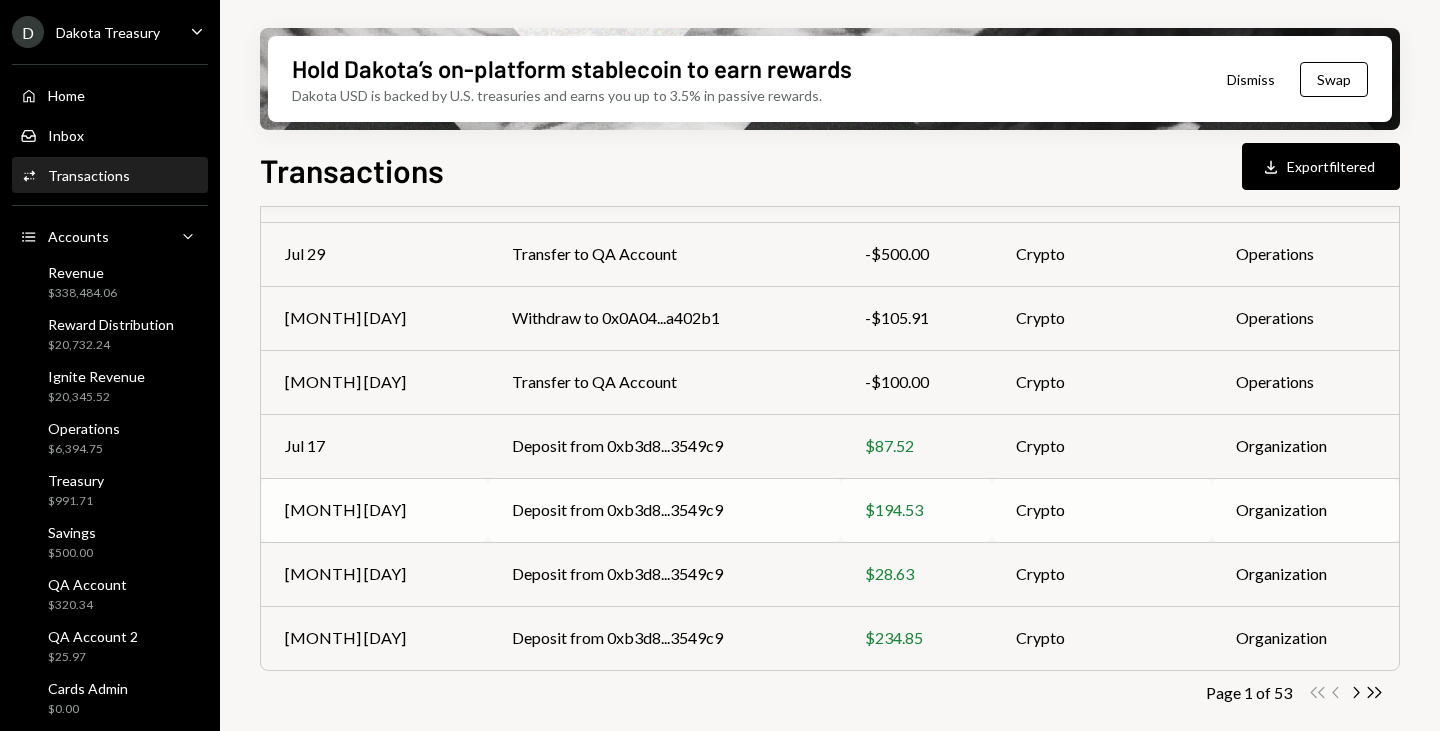 click on "Crypto" at bounding box center [1102, 510] 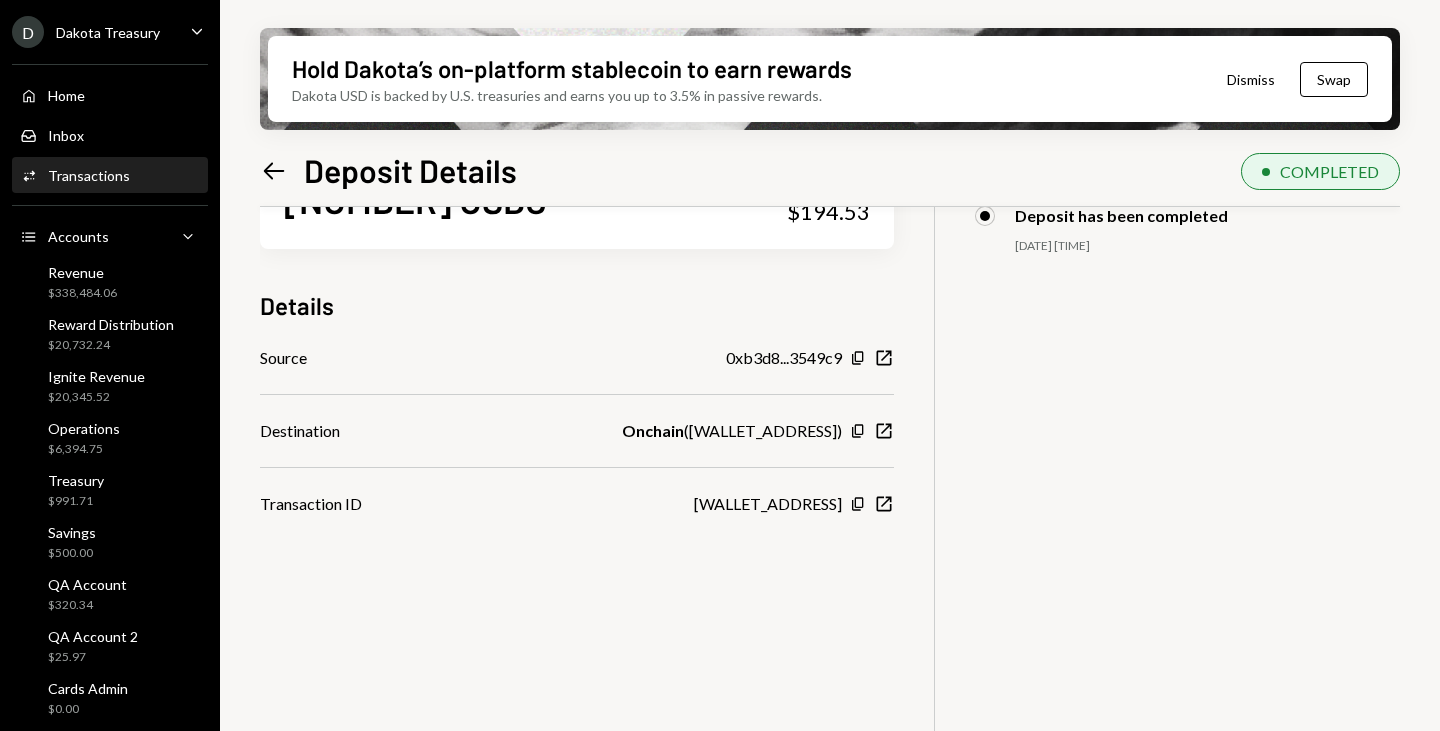 scroll, scrollTop: 60, scrollLeft: 0, axis: vertical 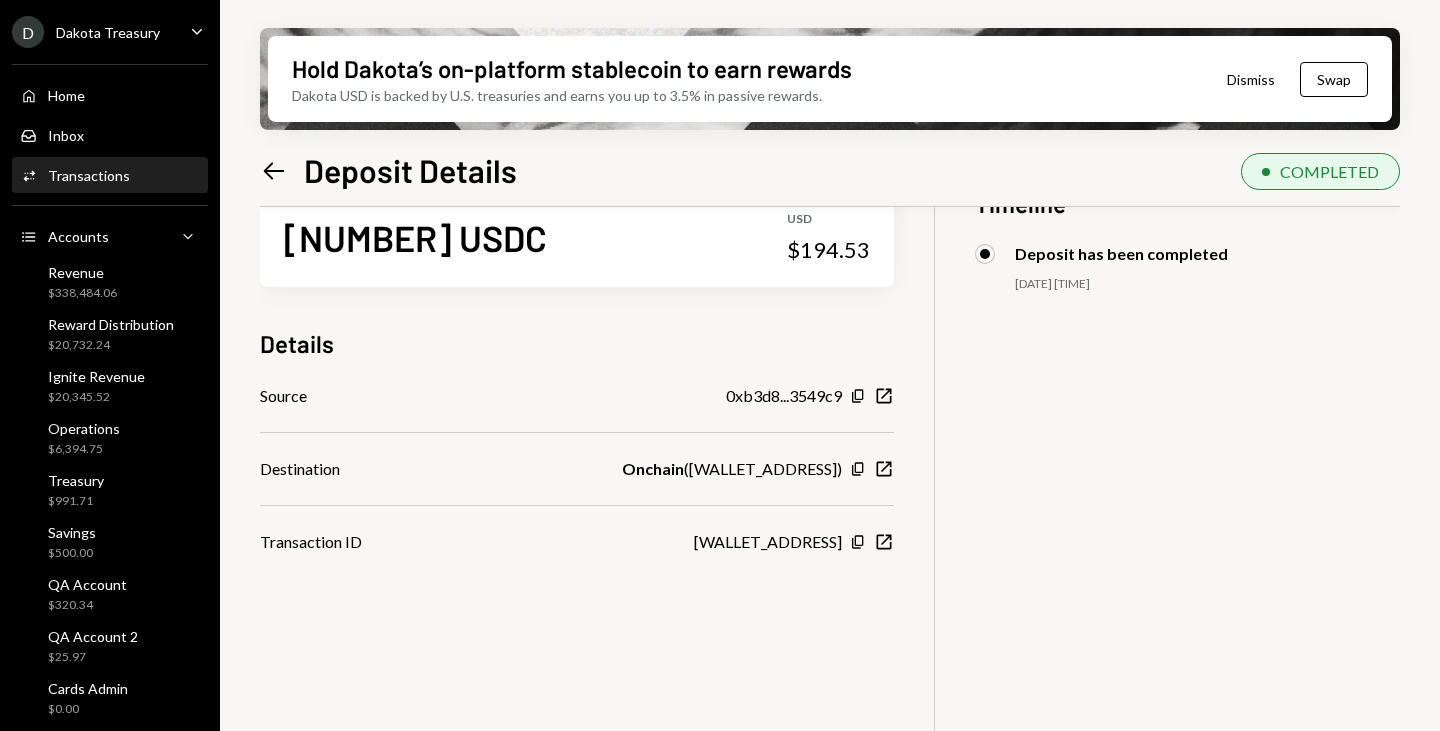 click on "Onchain  ( [WALLET_ADDRESS] )" at bounding box center [732, 469] 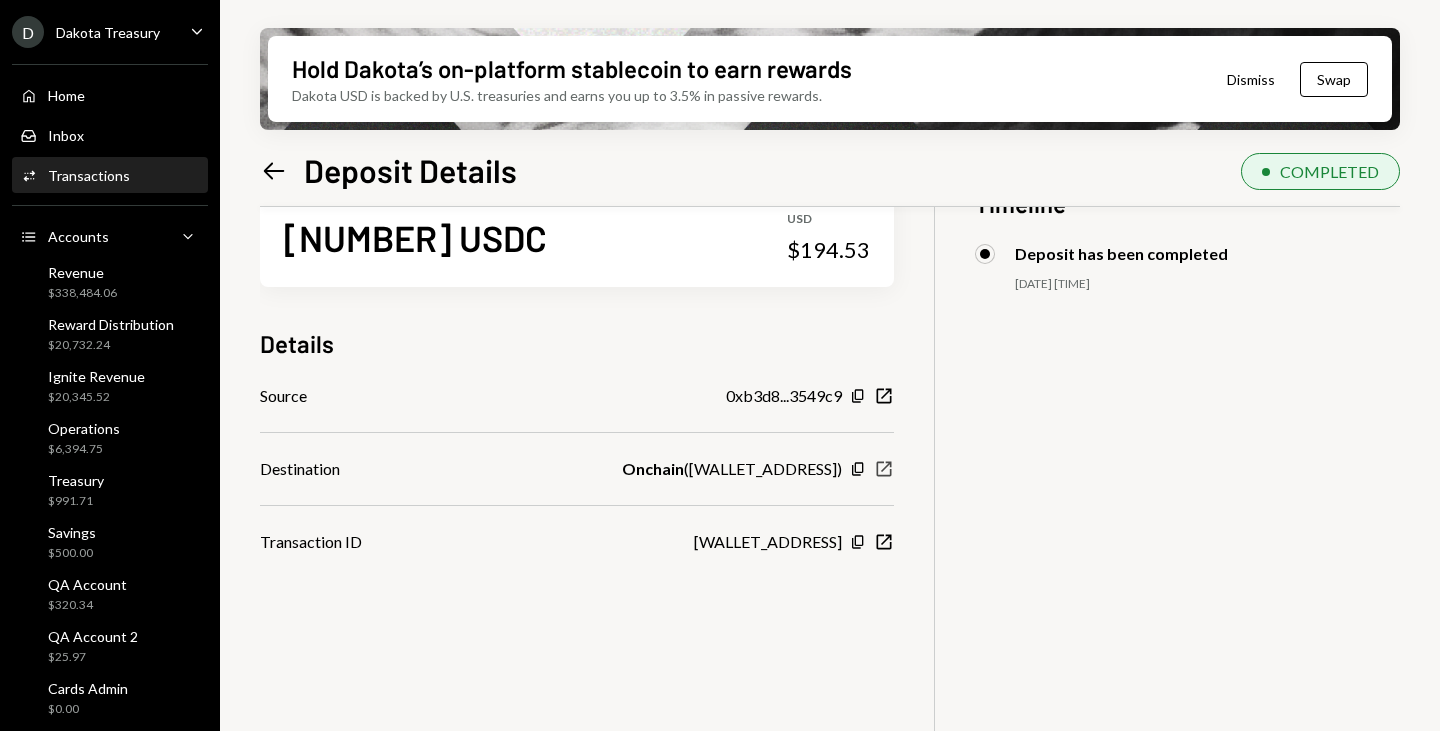 click 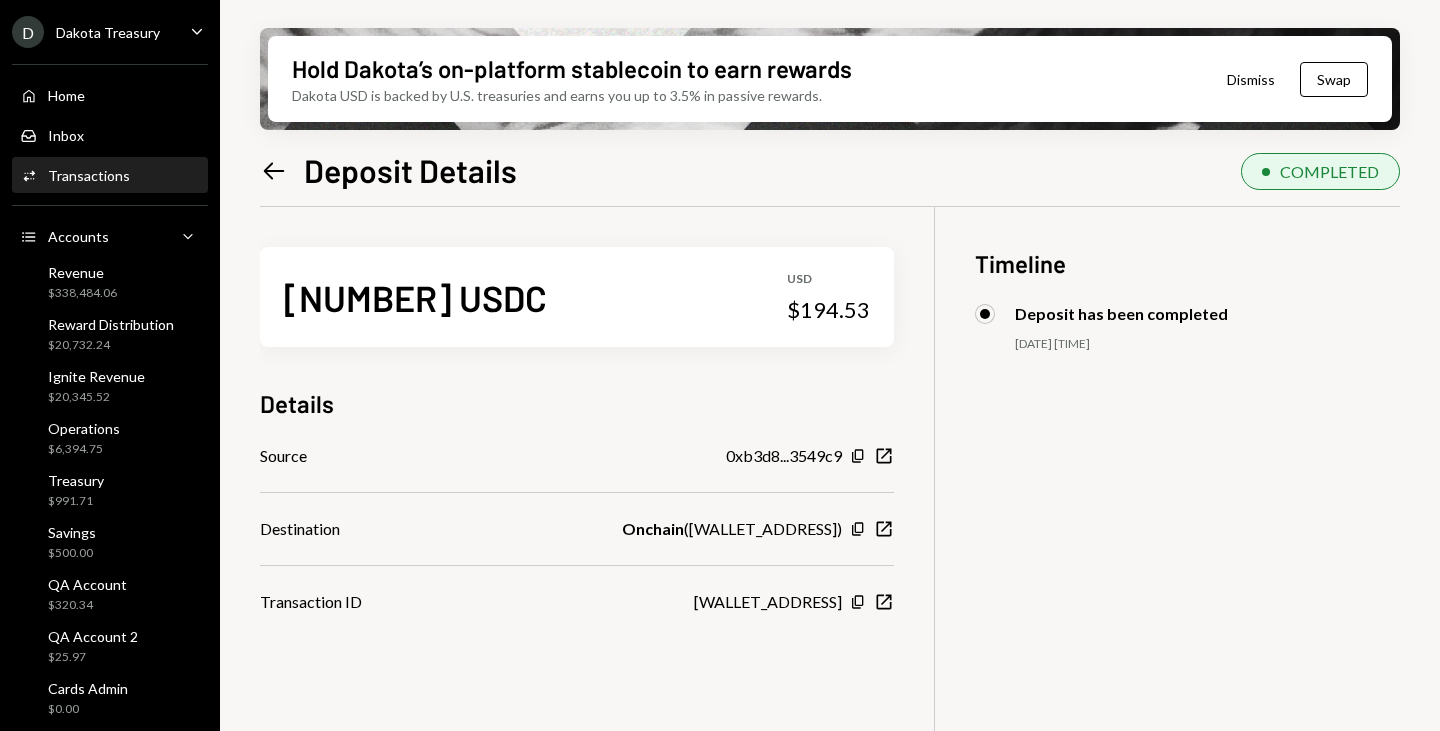 scroll, scrollTop: 0, scrollLeft: 0, axis: both 